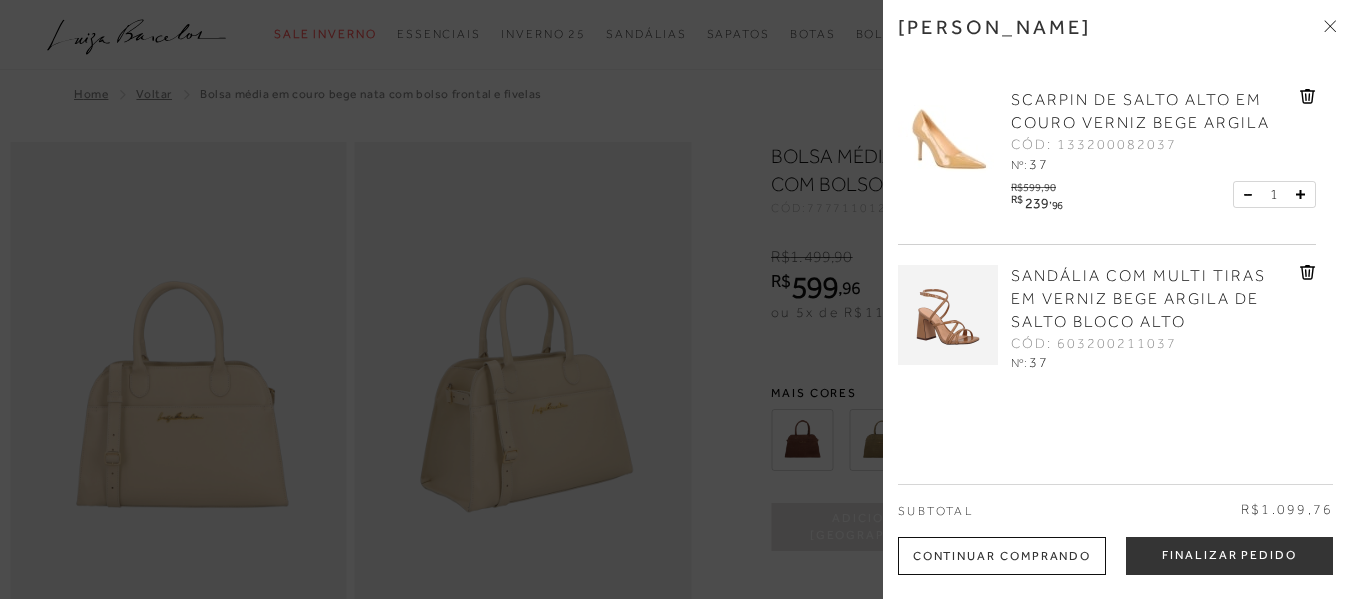 scroll, scrollTop: 100, scrollLeft: 0, axis: vertical 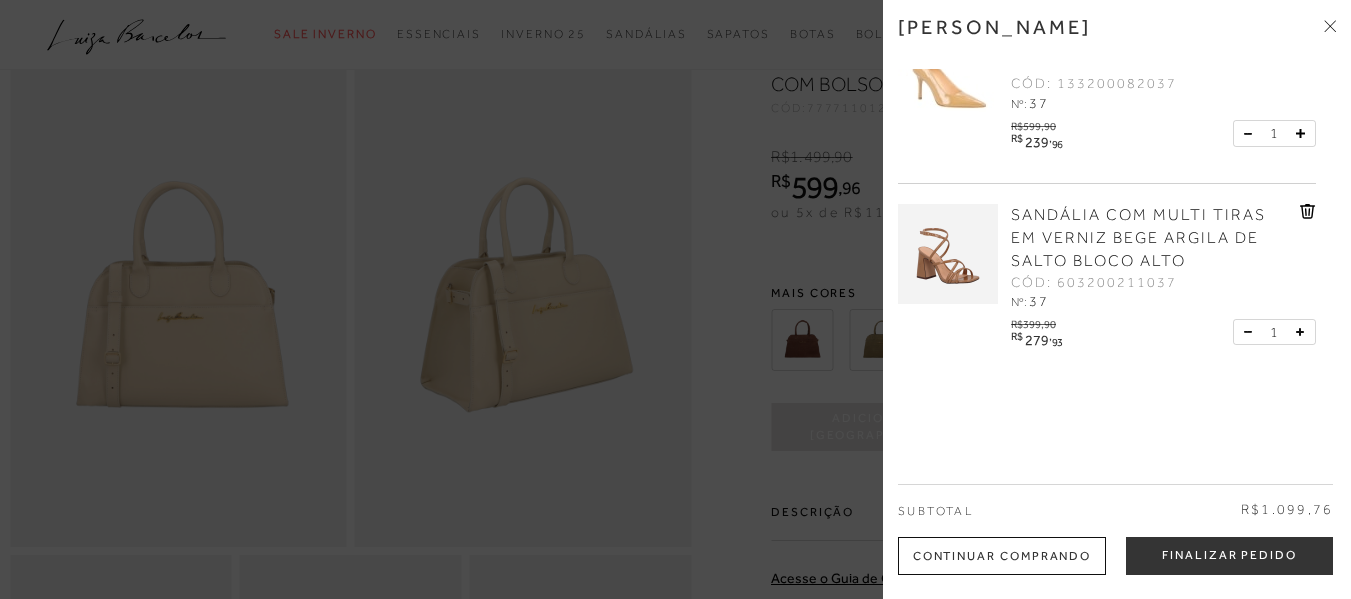 click at bounding box center [675, 299] 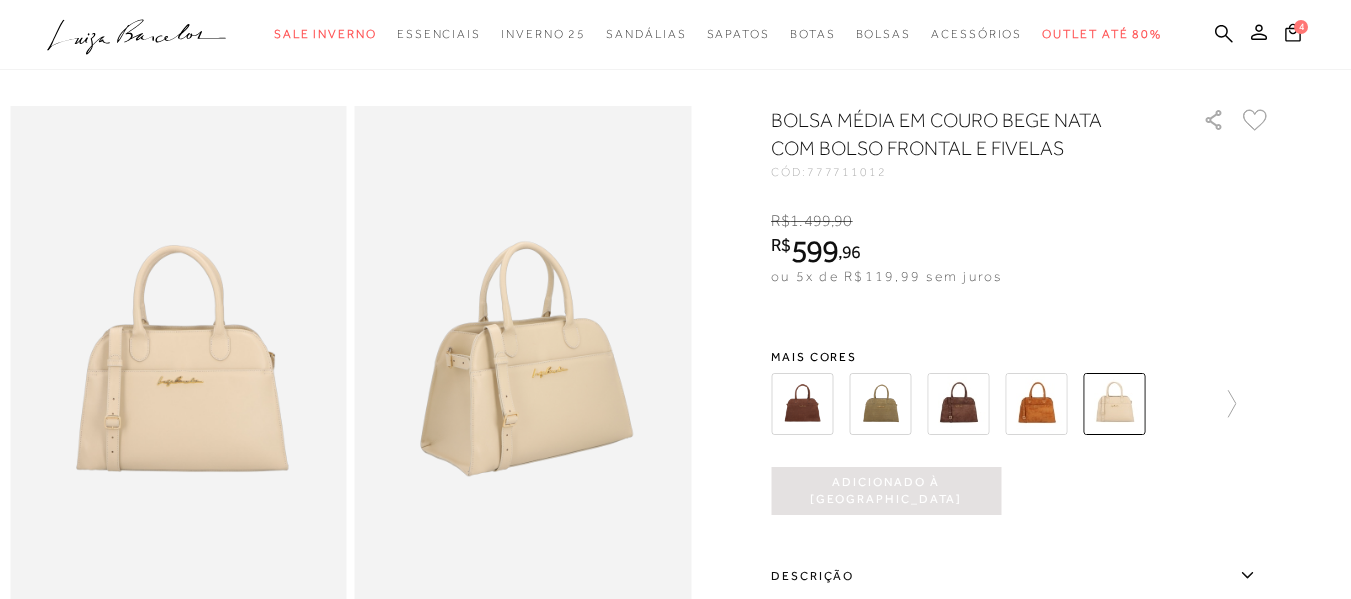 scroll, scrollTop: 0, scrollLeft: 0, axis: both 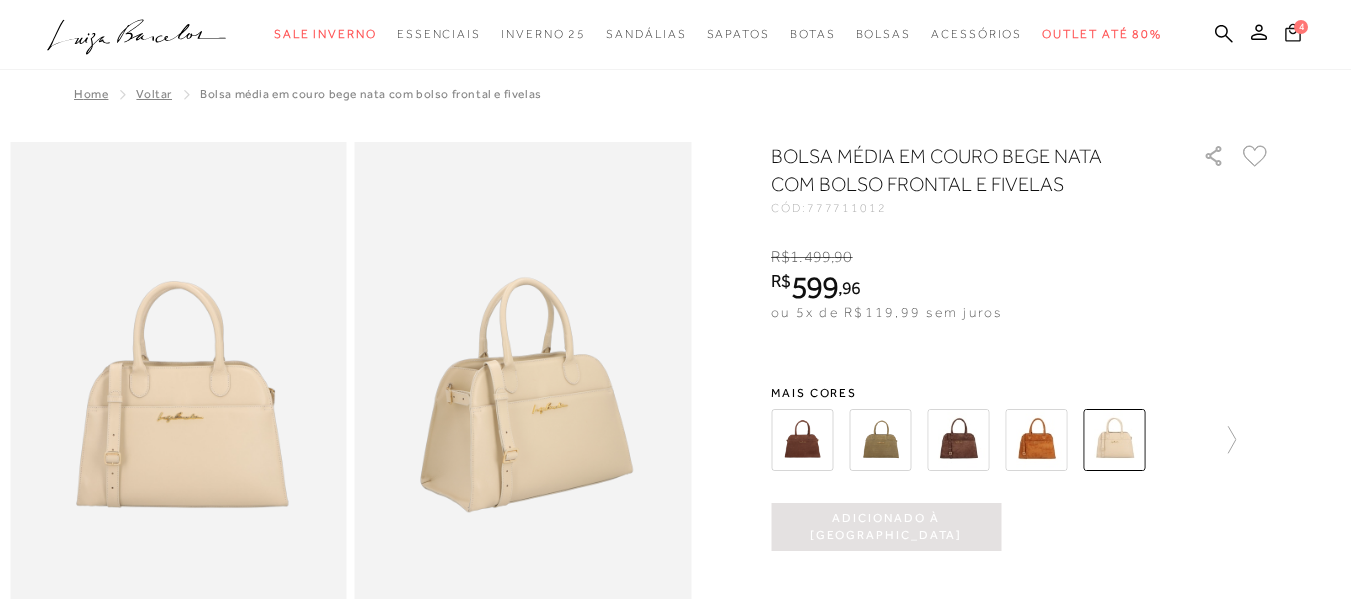 click on "4" at bounding box center [1301, 27] 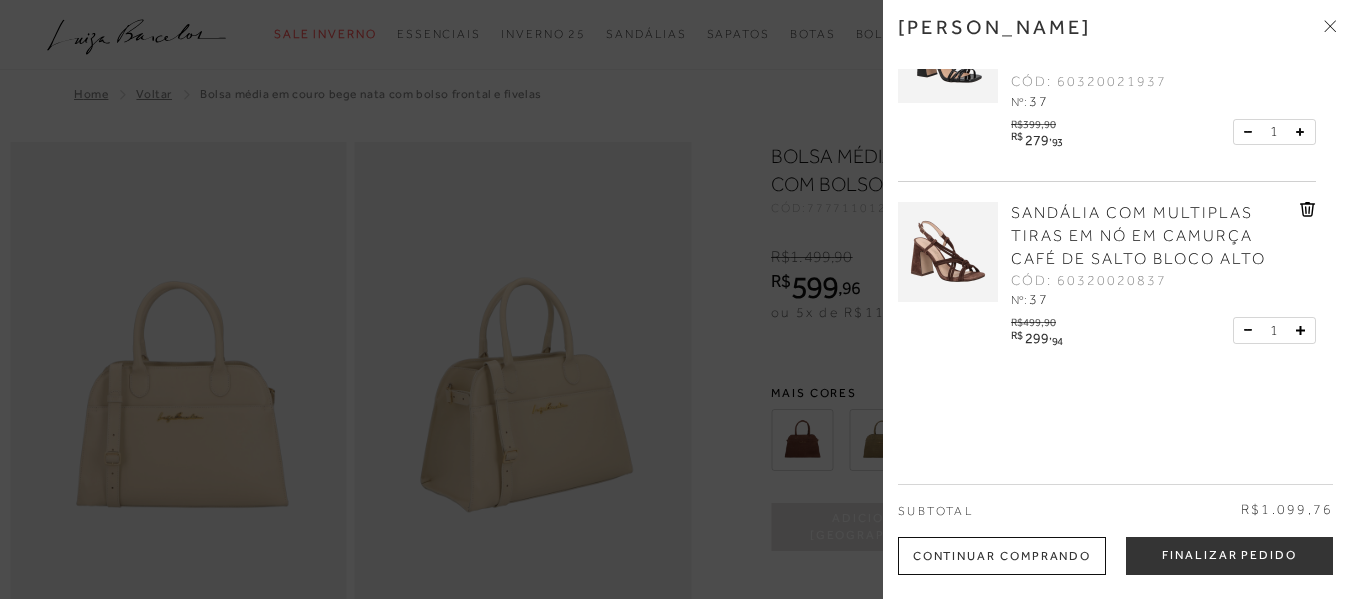 scroll, scrollTop: 461, scrollLeft: 0, axis: vertical 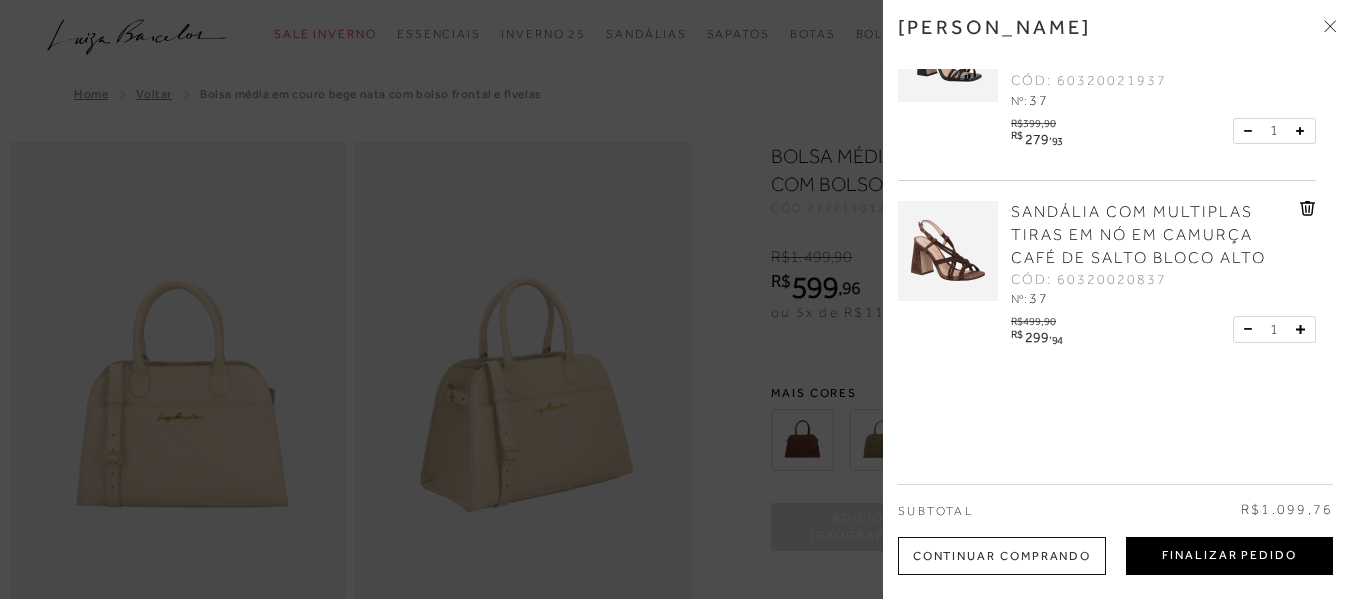 click on "Finalizar Pedido" at bounding box center (1229, 556) 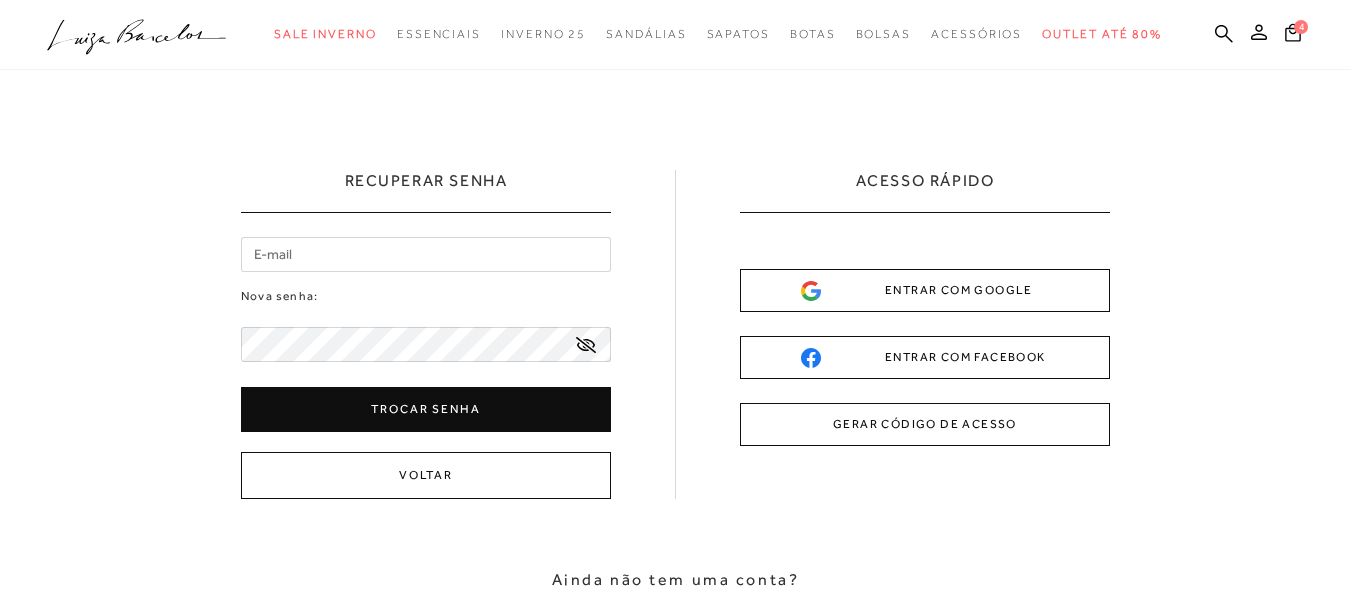 scroll, scrollTop: 0, scrollLeft: 0, axis: both 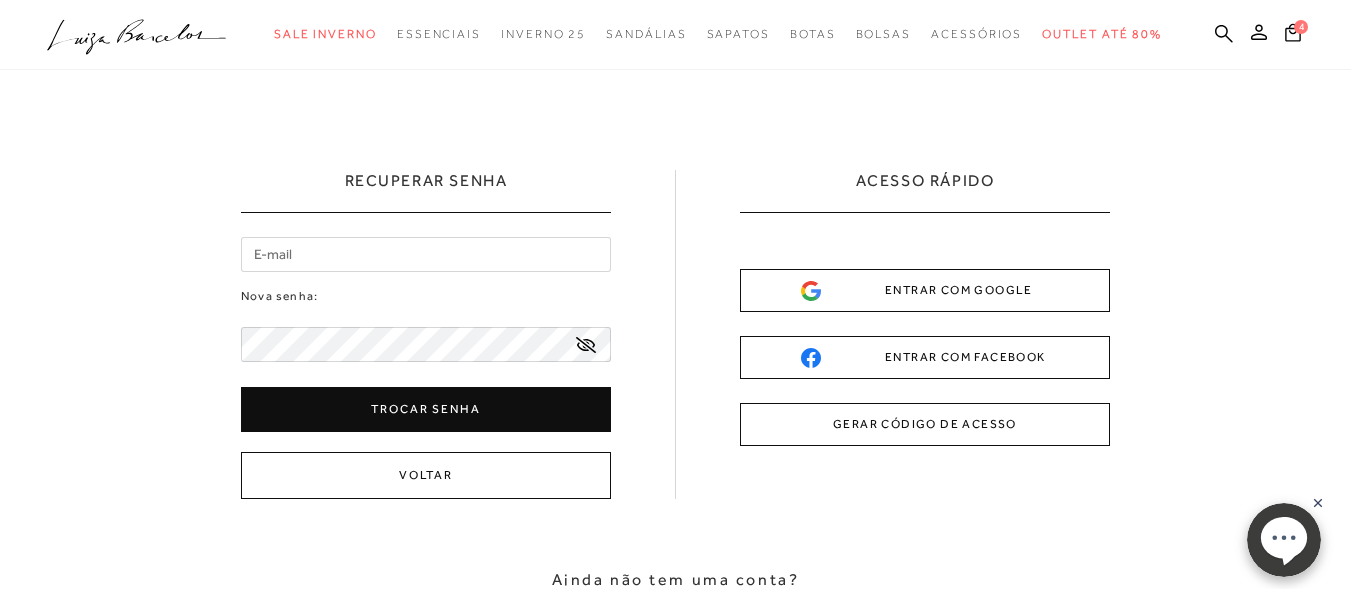 click at bounding box center [426, 254] 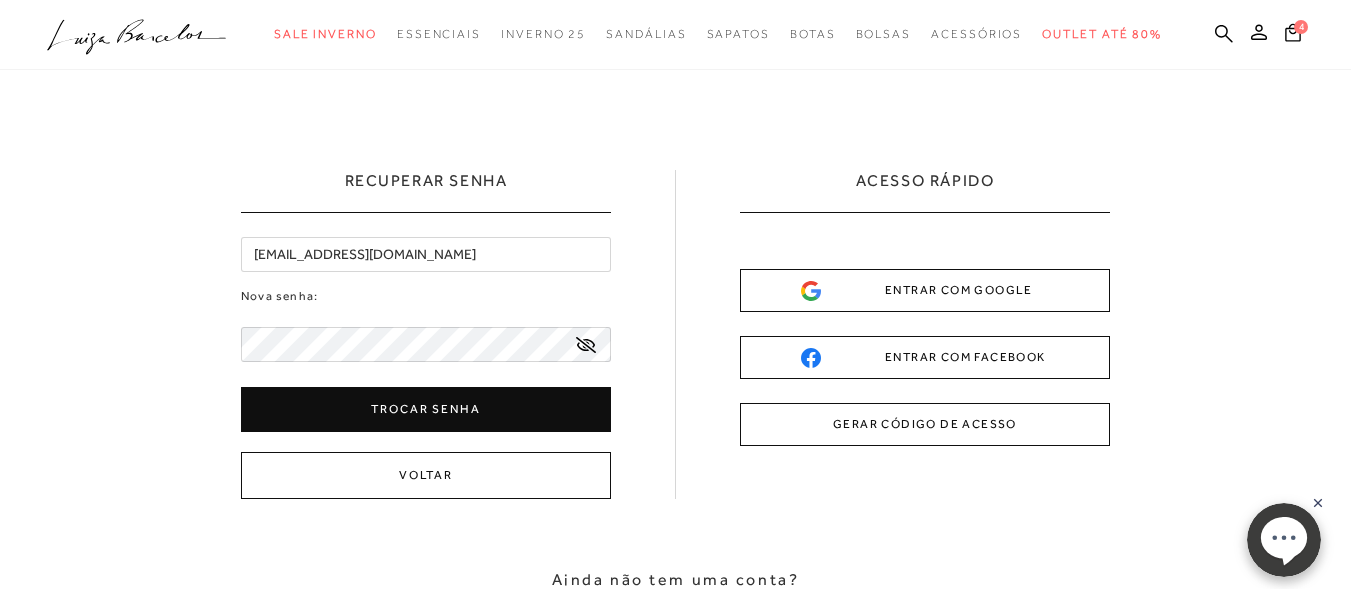 type on "[EMAIL_ADDRESS][DOMAIN_NAME]" 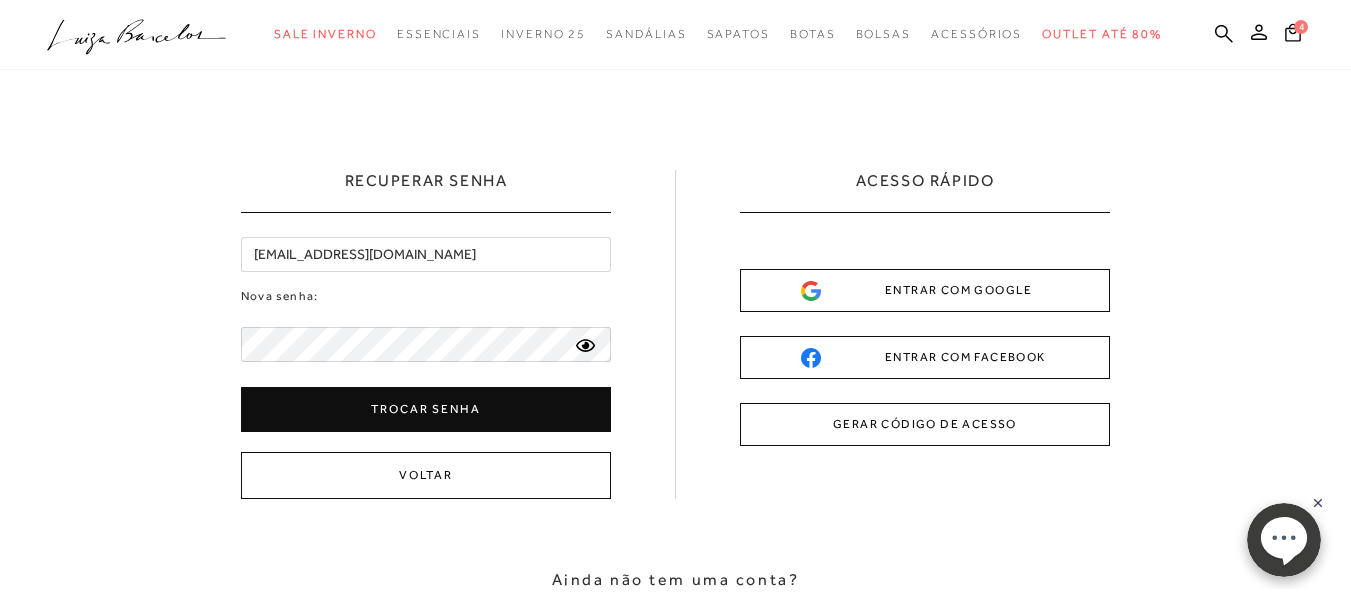click 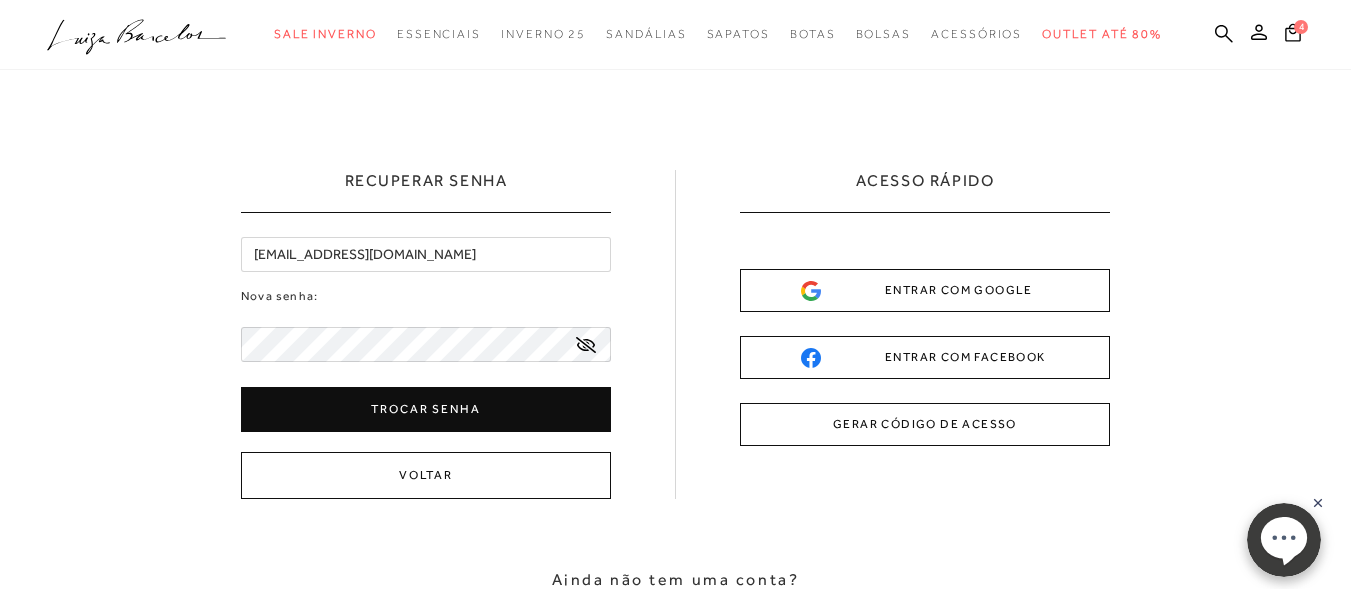 click 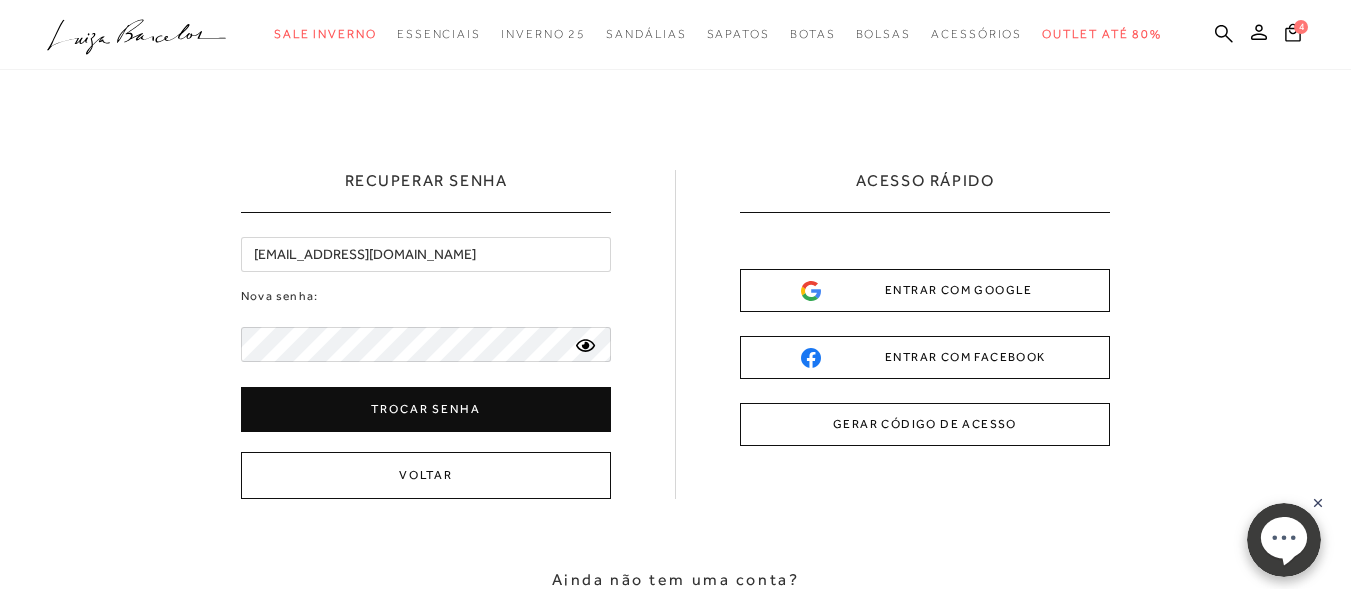 click 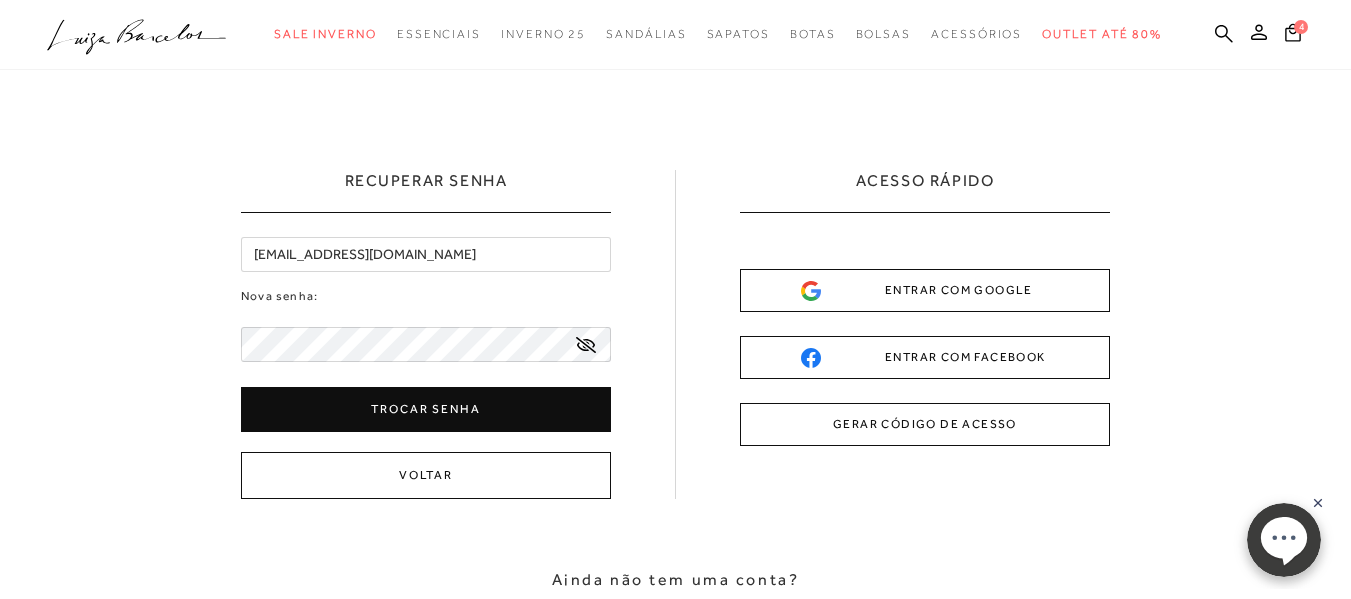 click on "Trocar senha" at bounding box center [426, 409] 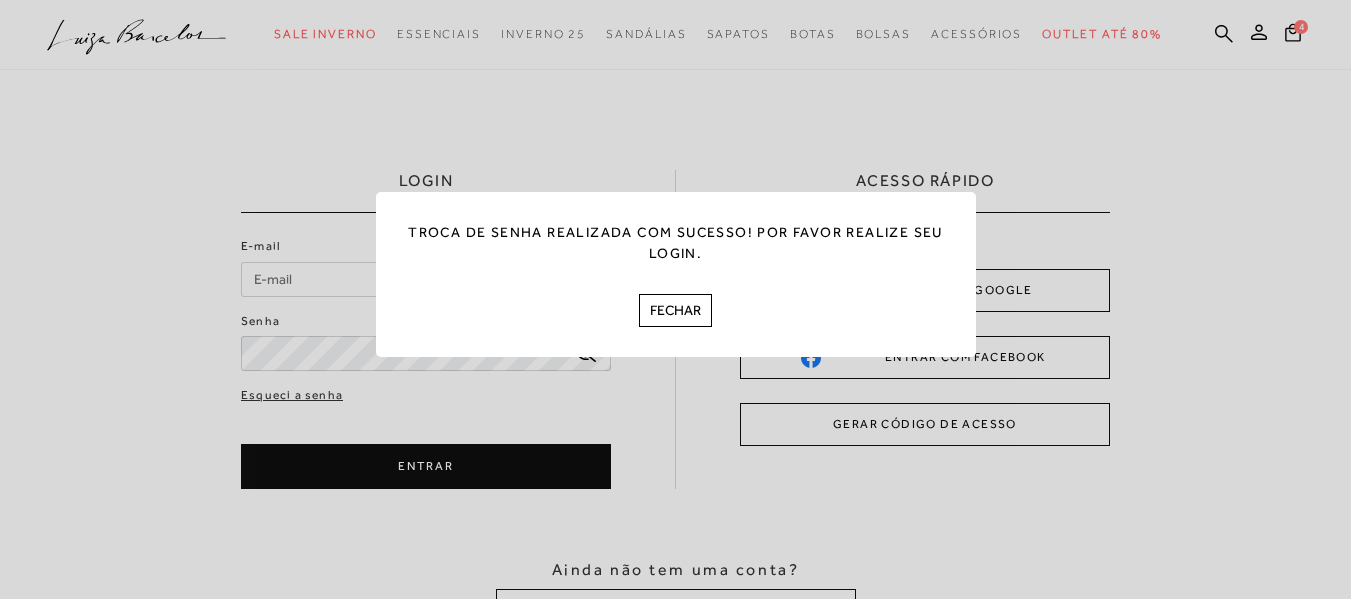 scroll, scrollTop: 0, scrollLeft: 0, axis: both 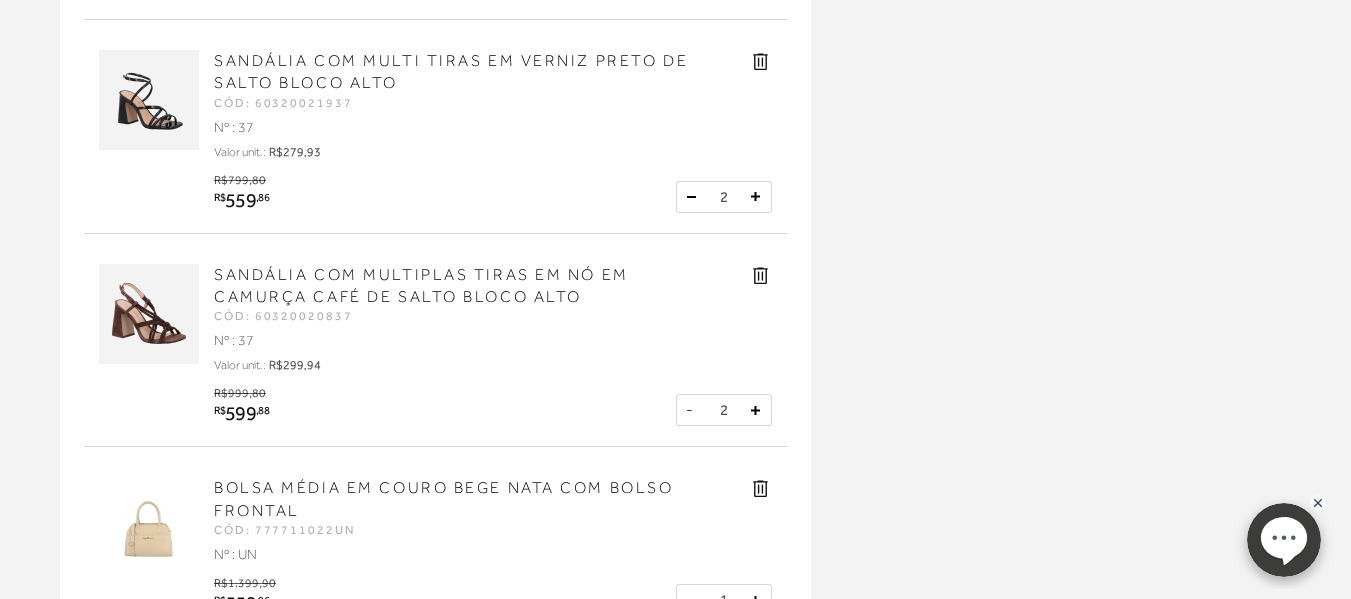 click at bounding box center [692, 410] 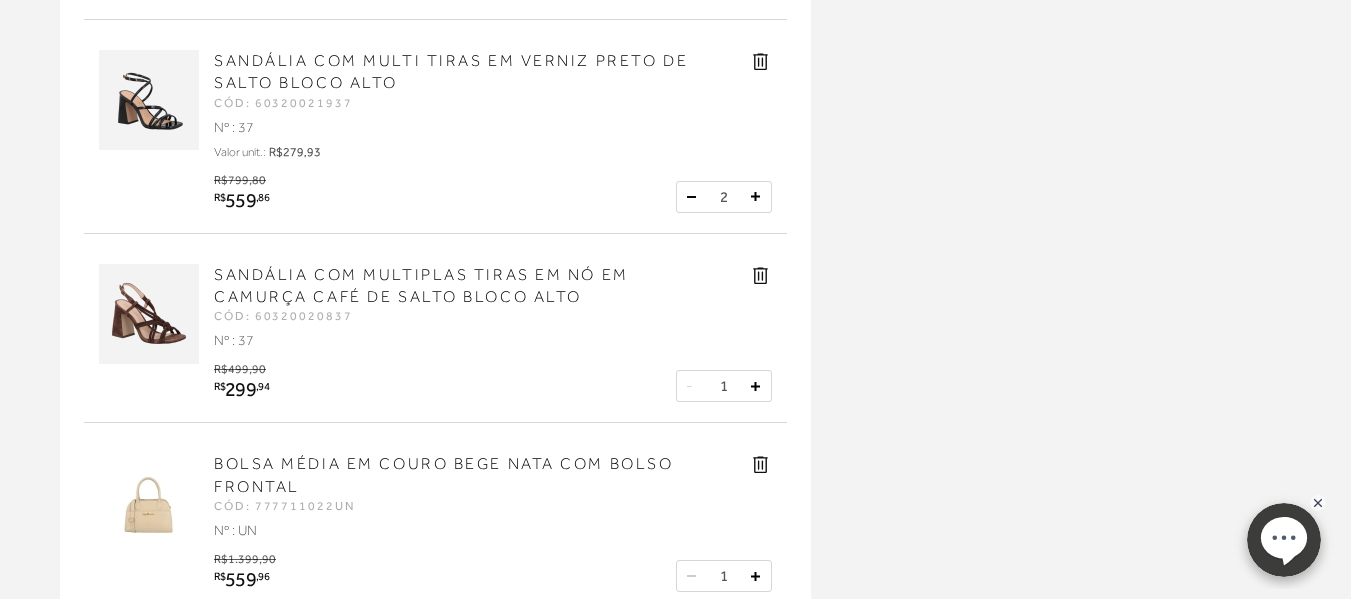 click at bounding box center (692, 197) 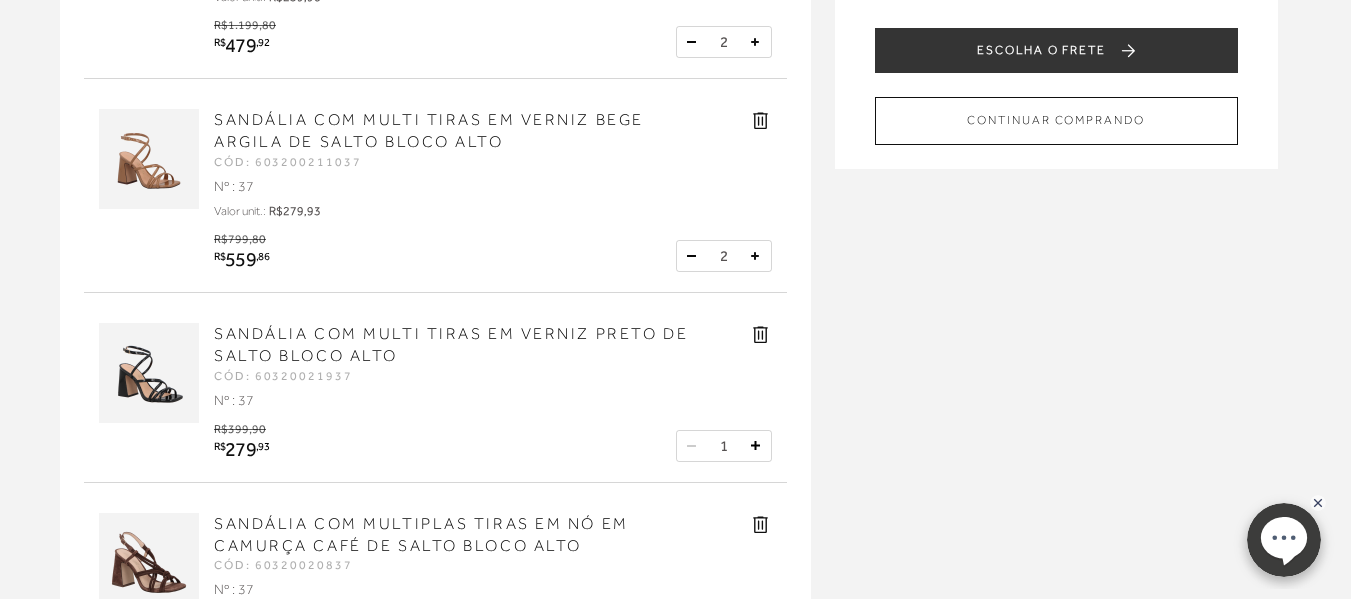 scroll, scrollTop: 300, scrollLeft: 0, axis: vertical 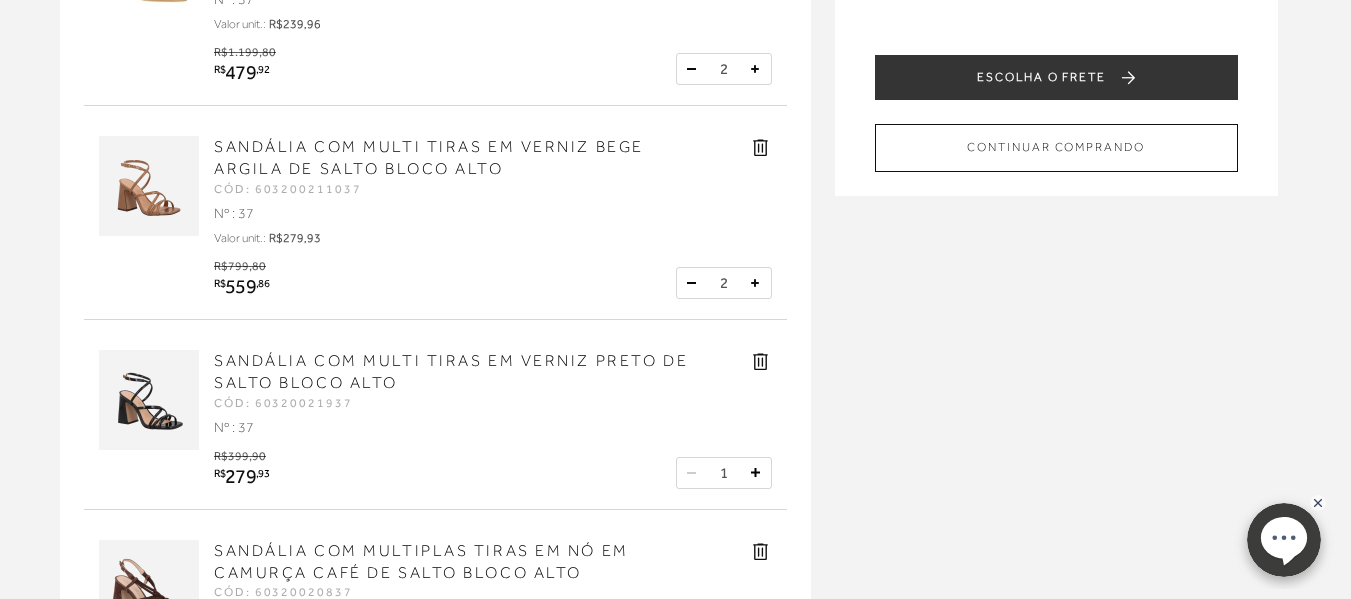 click at bounding box center (692, 283) 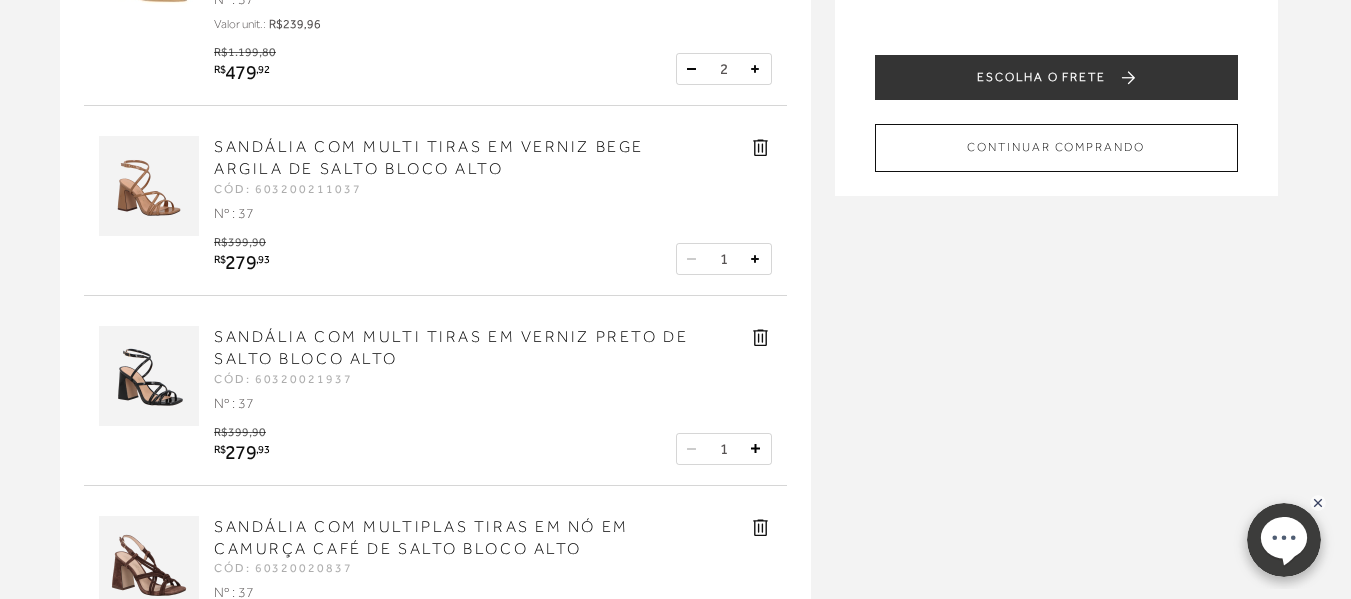 click at bounding box center [692, 69] 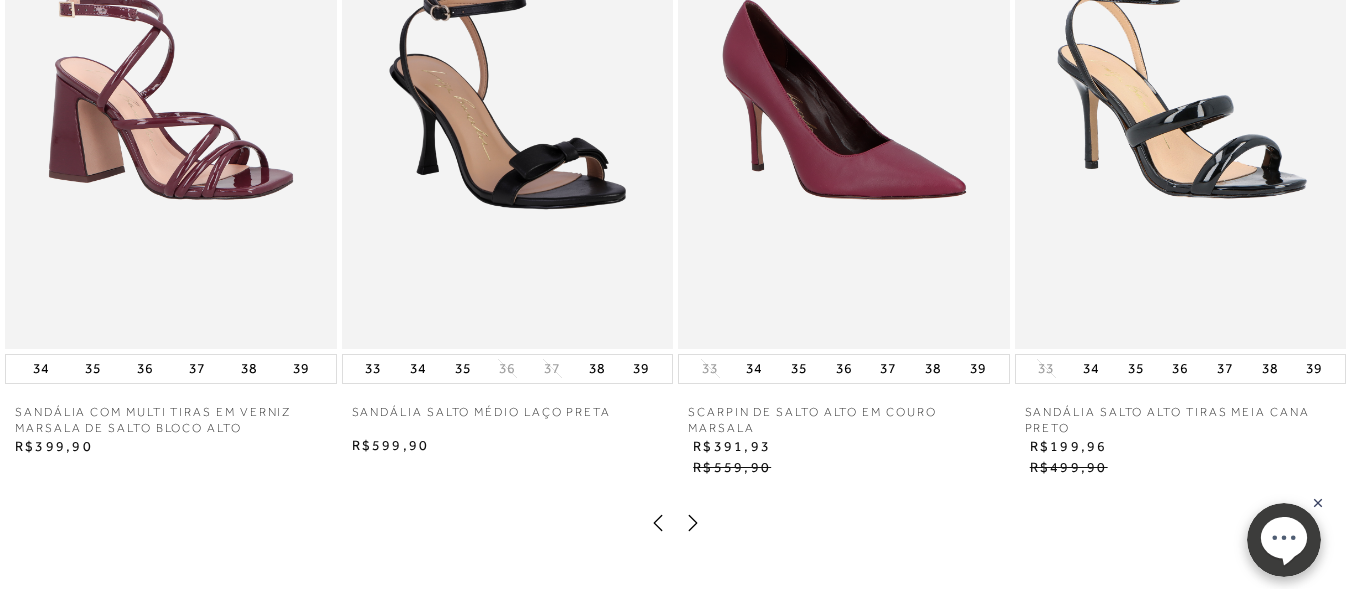 scroll, scrollTop: 1500, scrollLeft: 0, axis: vertical 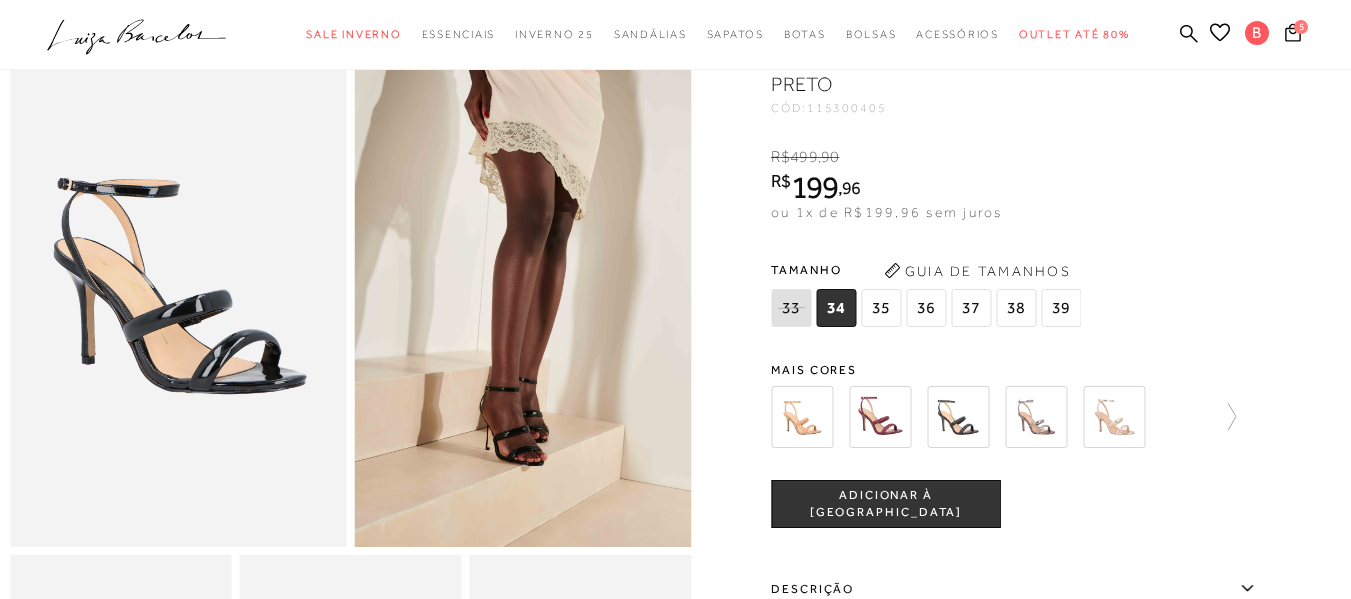 click at bounding box center [802, 417] 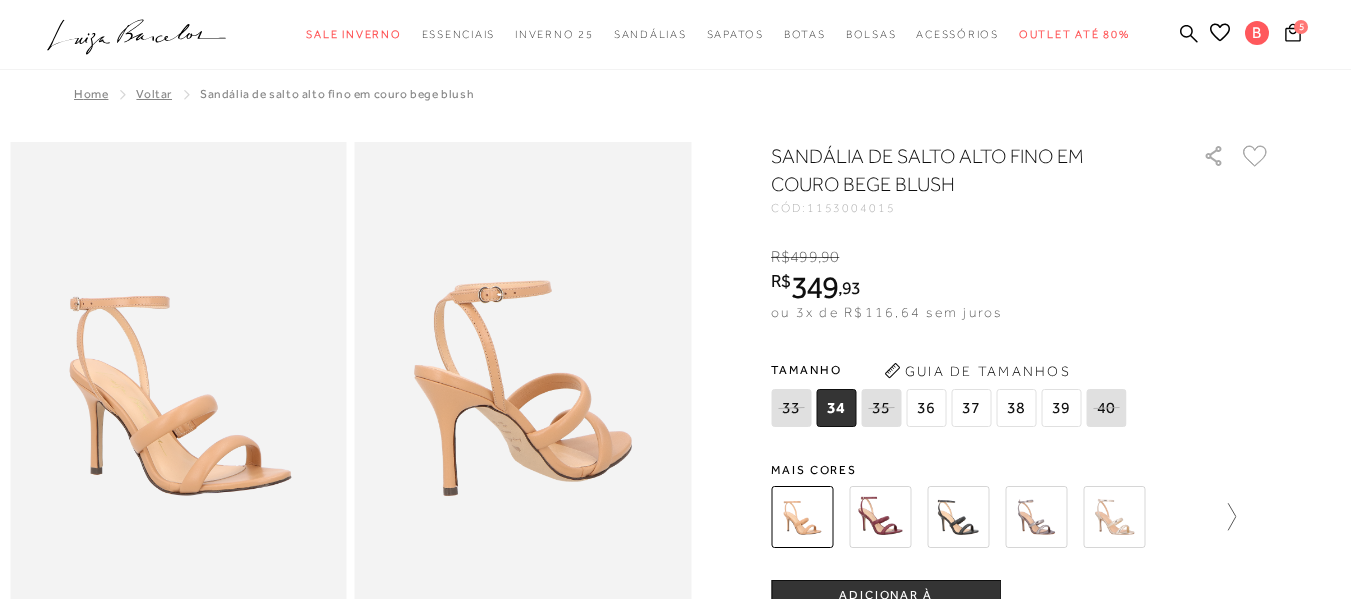 click 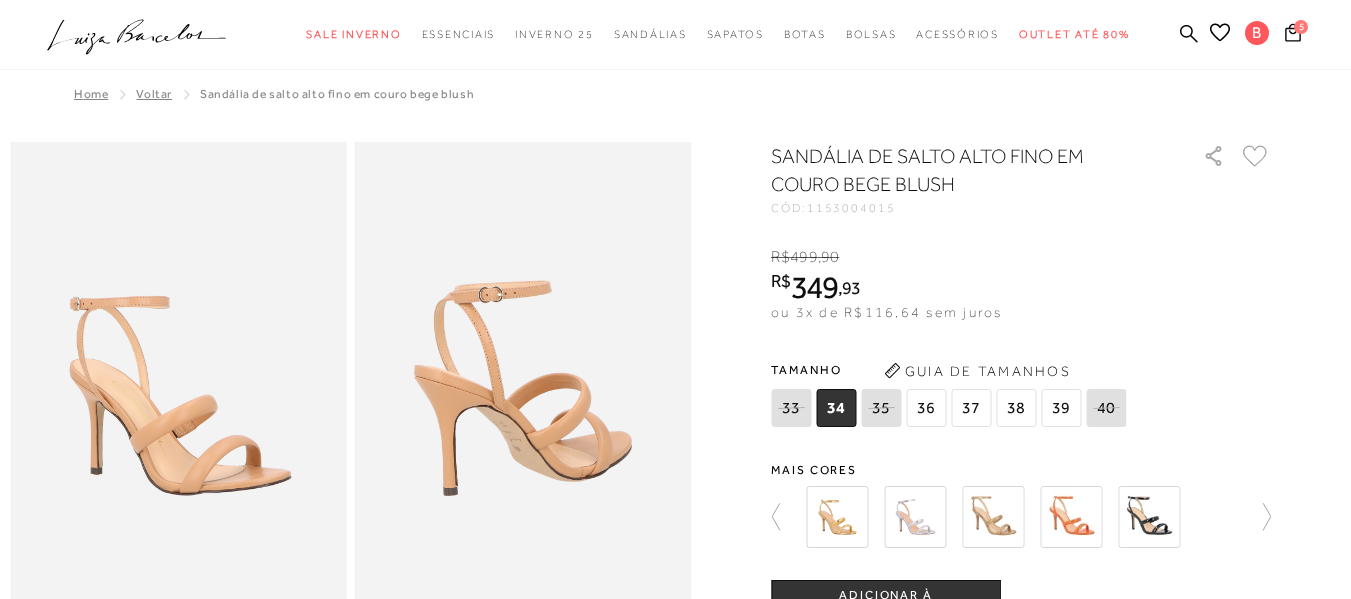 click at bounding box center [837, 517] 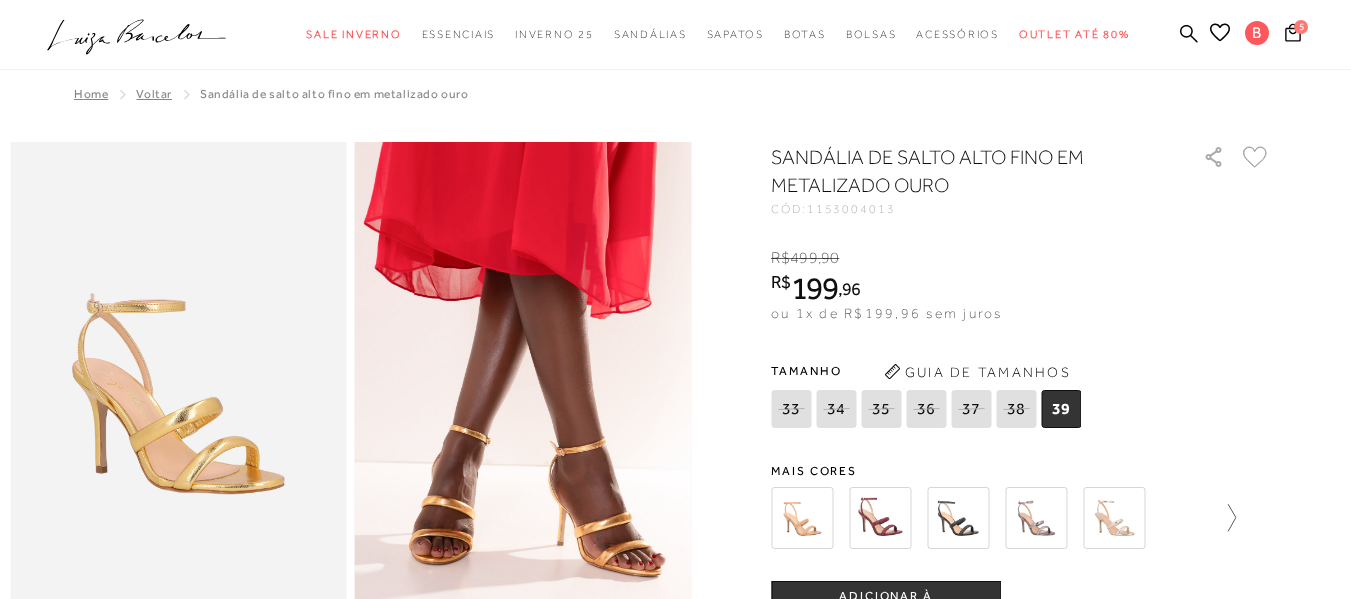 click 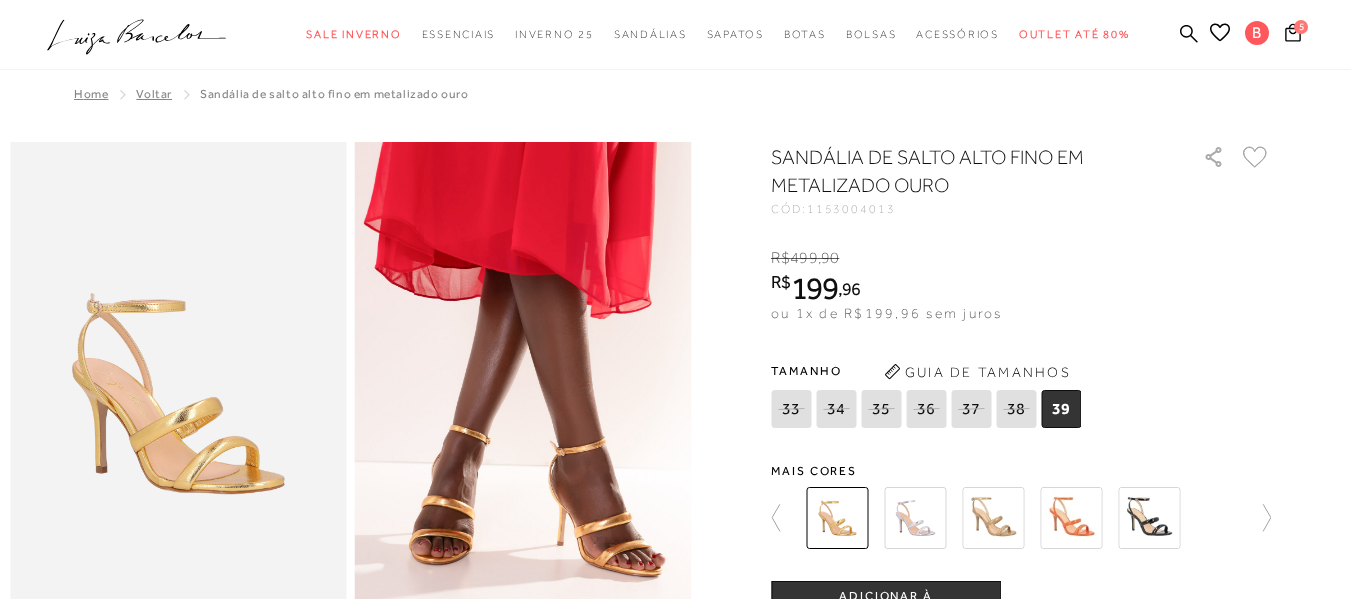 click at bounding box center [993, 518] 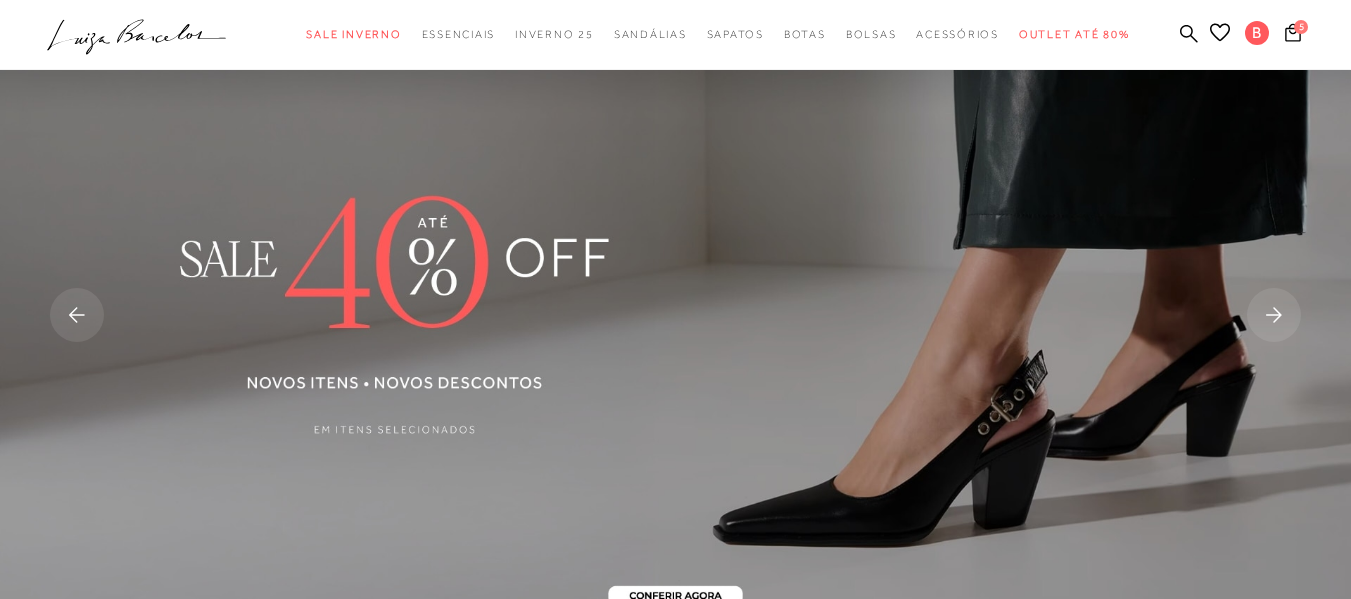 scroll, scrollTop: 200, scrollLeft: 0, axis: vertical 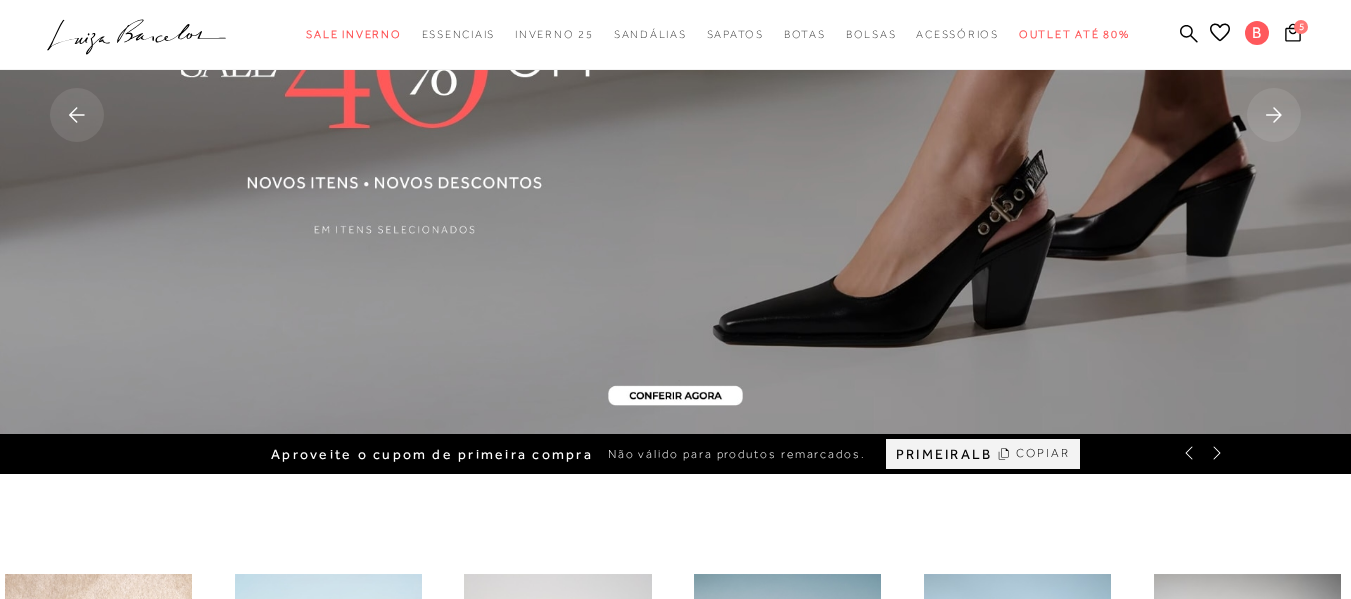click on "COPIAR" at bounding box center [1043, 453] 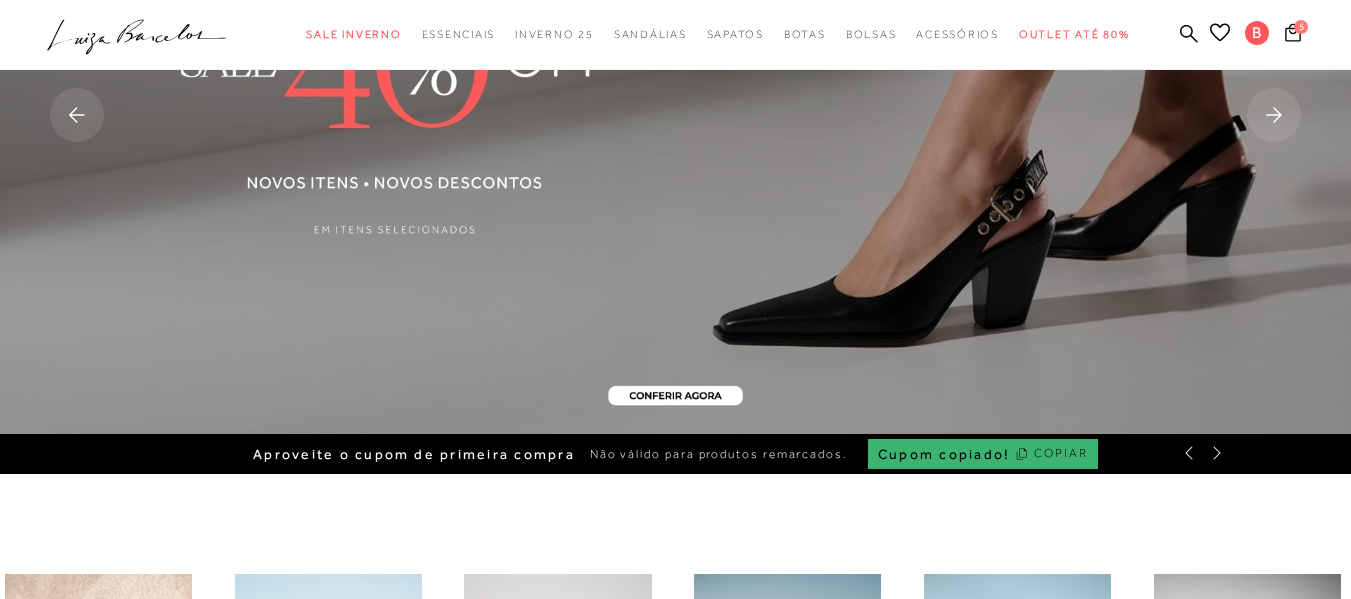 click on ".a{fill-rule:evenodd;}
Sale Inverno
Essenciais
Inverno 25
[GEOGRAPHIC_DATA]
Sapatos
[GEOGRAPHIC_DATA]
[GEOGRAPHIC_DATA]" at bounding box center [660, 34] 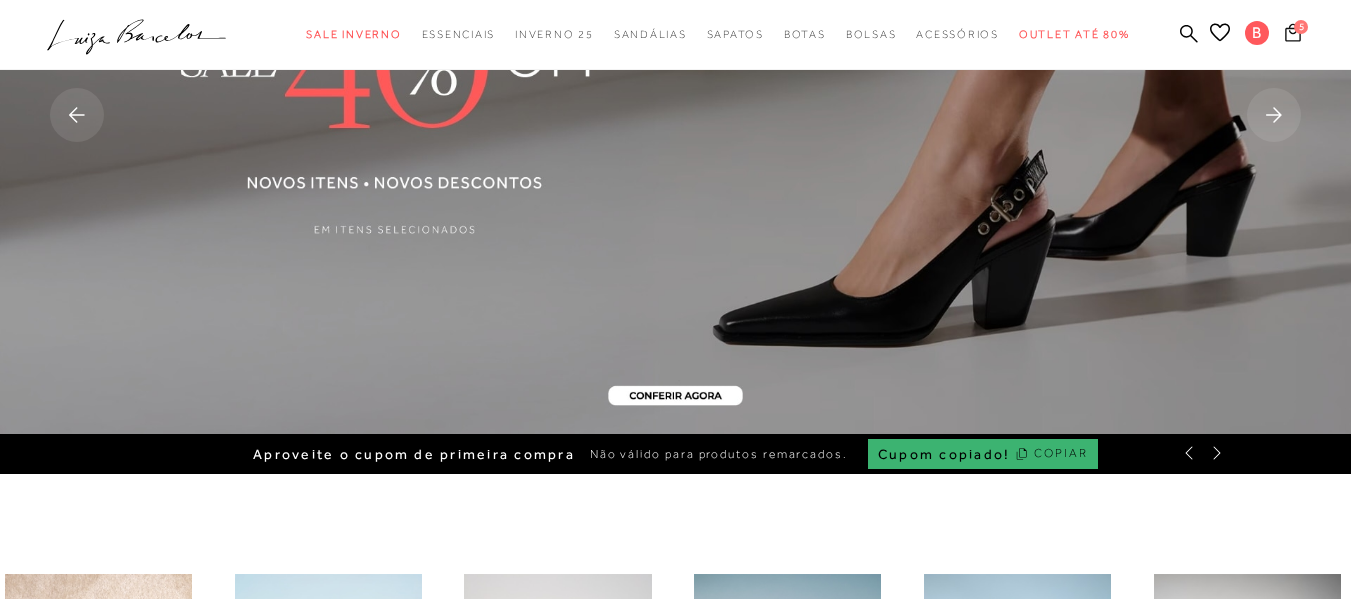click on "5" at bounding box center [1301, 27] 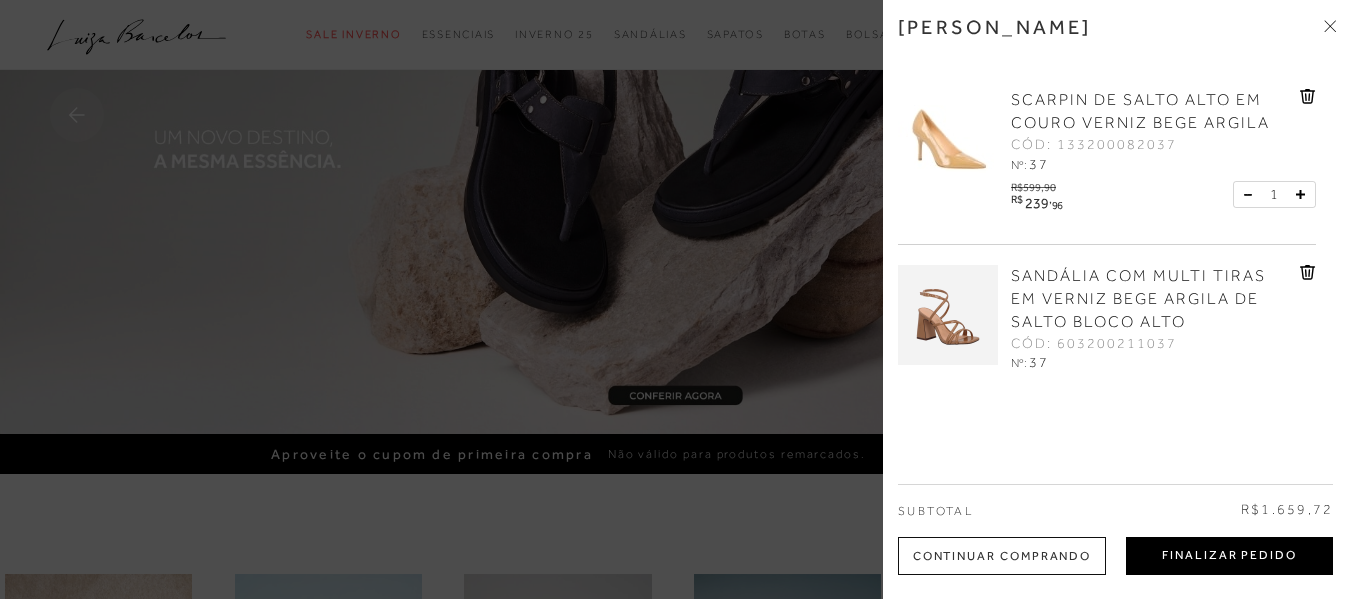 click on "Finalizar Pedido" at bounding box center (1229, 556) 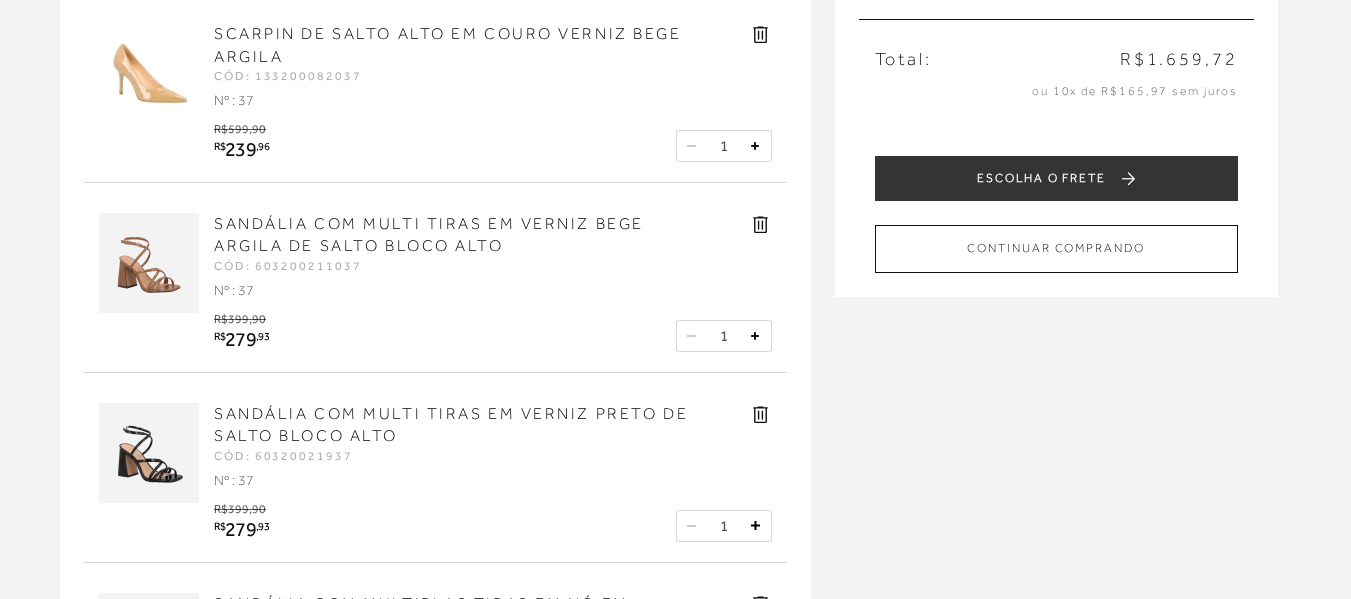 scroll, scrollTop: 200, scrollLeft: 0, axis: vertical 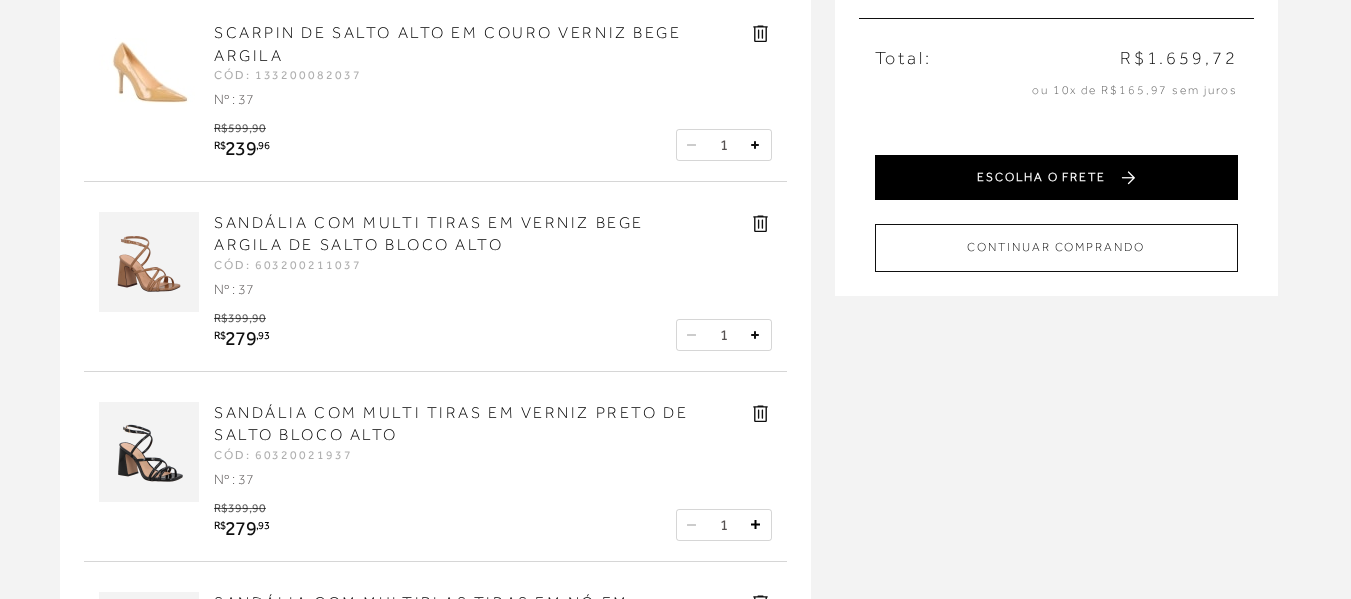 click on "ESCOLHA O FRETE" at bounding box center (1056, 177) 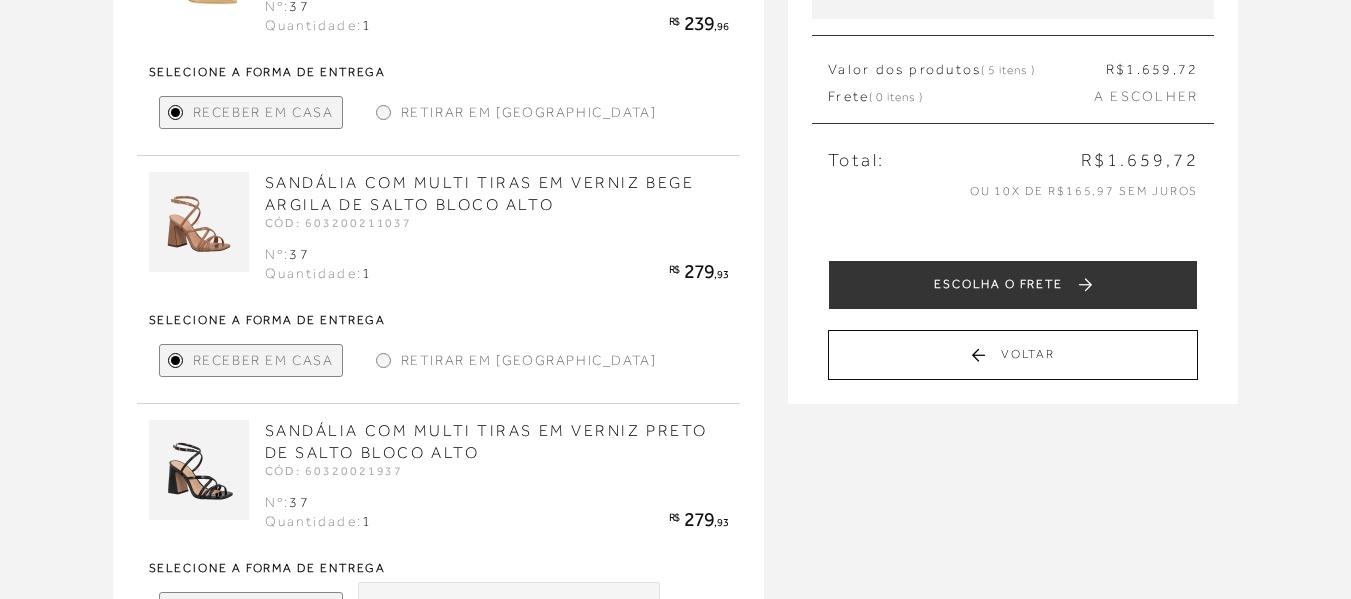 scroll, scrollTop: 205, scrollLeft: 0, axis: vertical 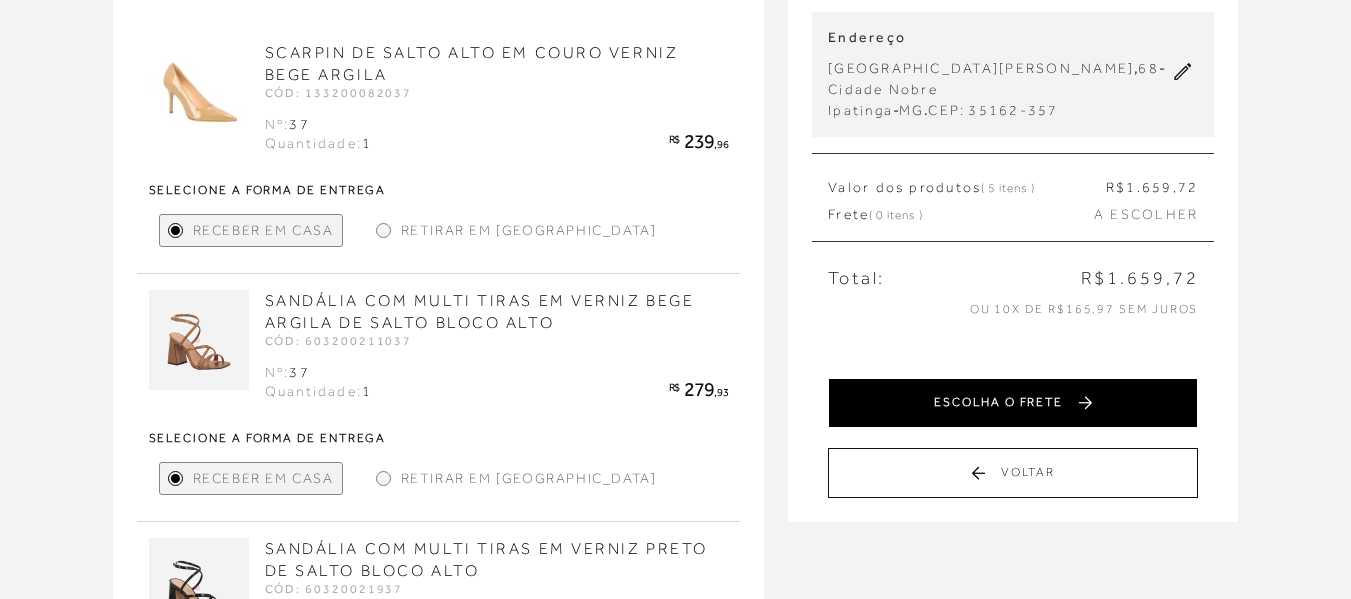 click on "ESCOLHA O FRETE" at bounding box center (1013, 403) 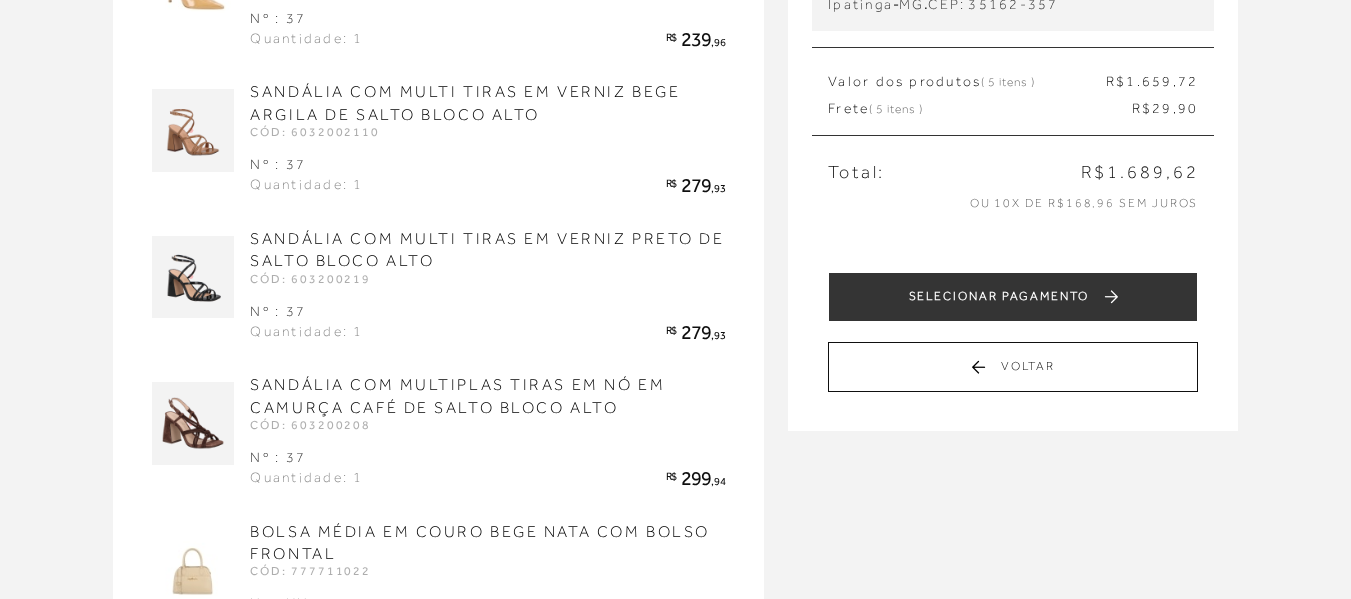 scroll, scrollTop: 300, scrollLeft: 0, axis: vertical 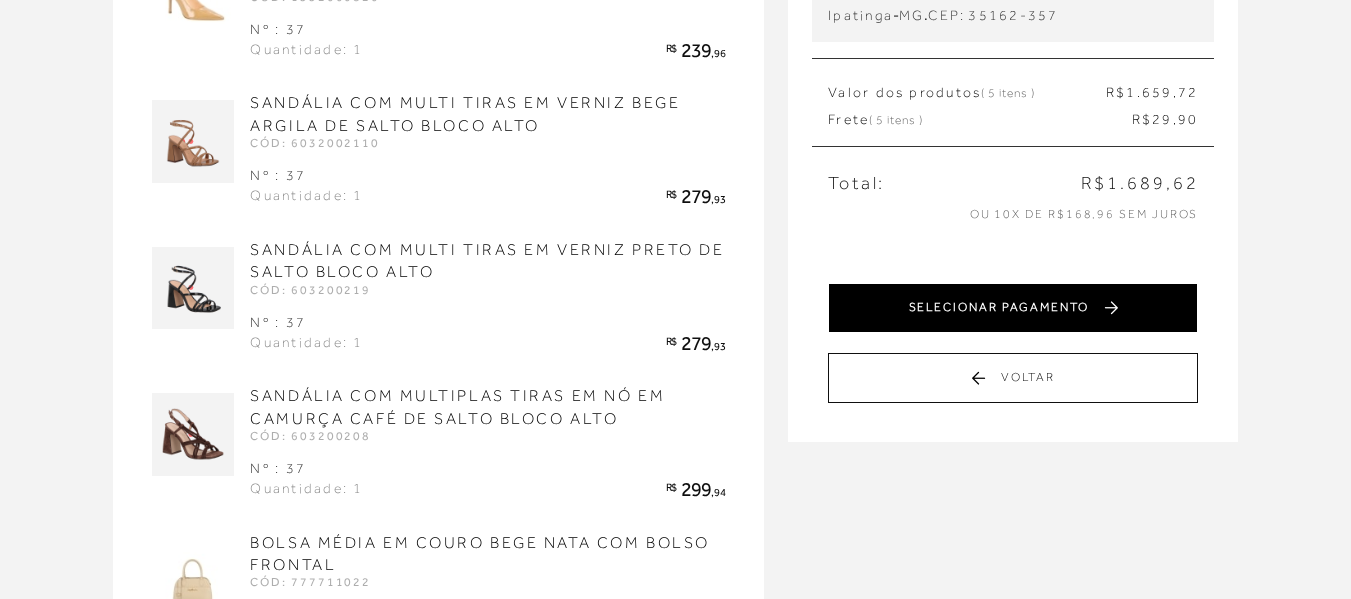 click on "SELECIONAR PAGAMENTO" at bounding box center (1013, 308) 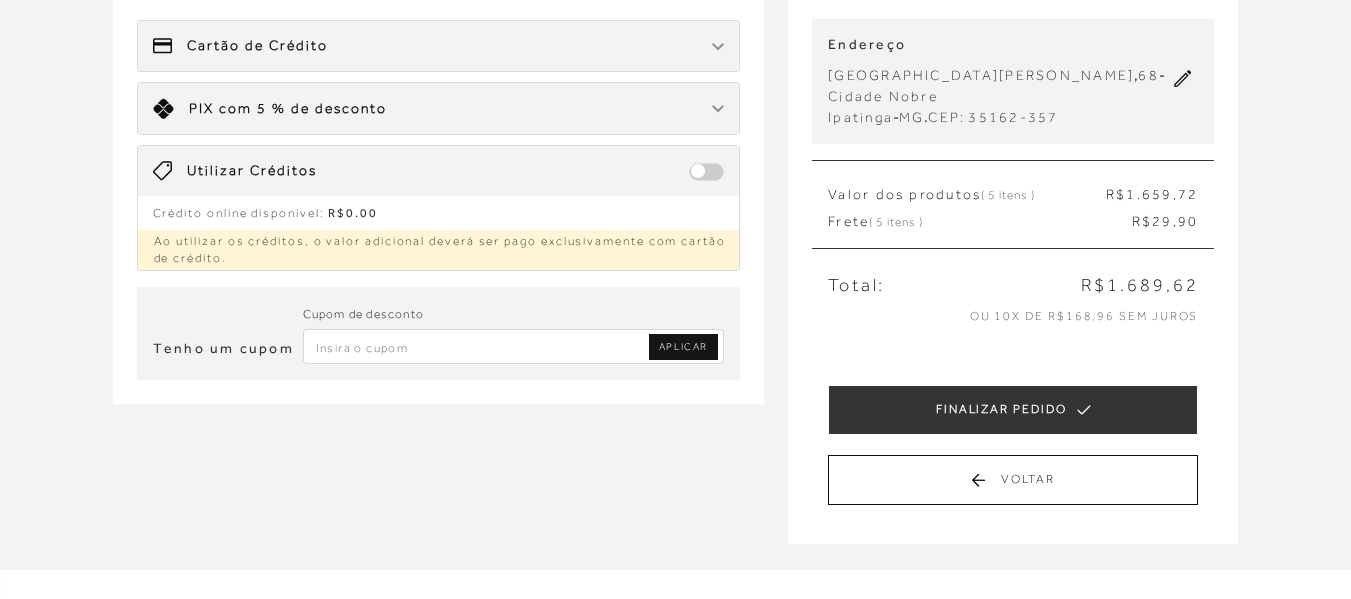 scroll, scrollTop: 200, scrollLeft: 0, axis: vertical 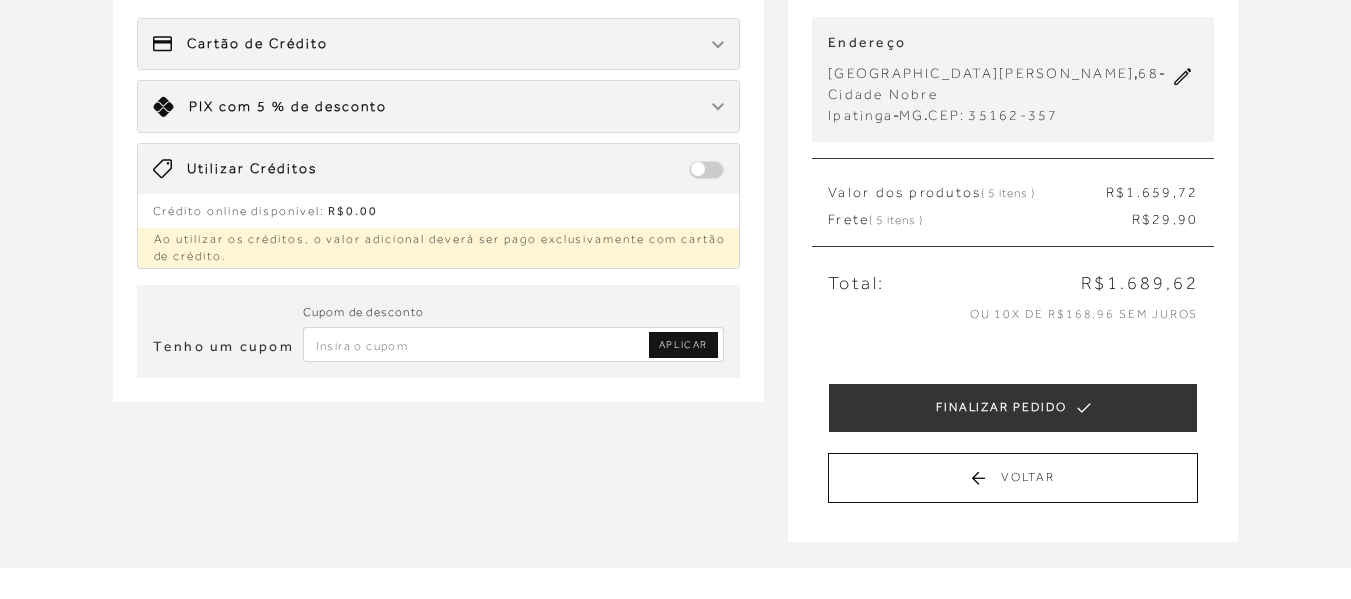 click at bounding box center (514, 344) 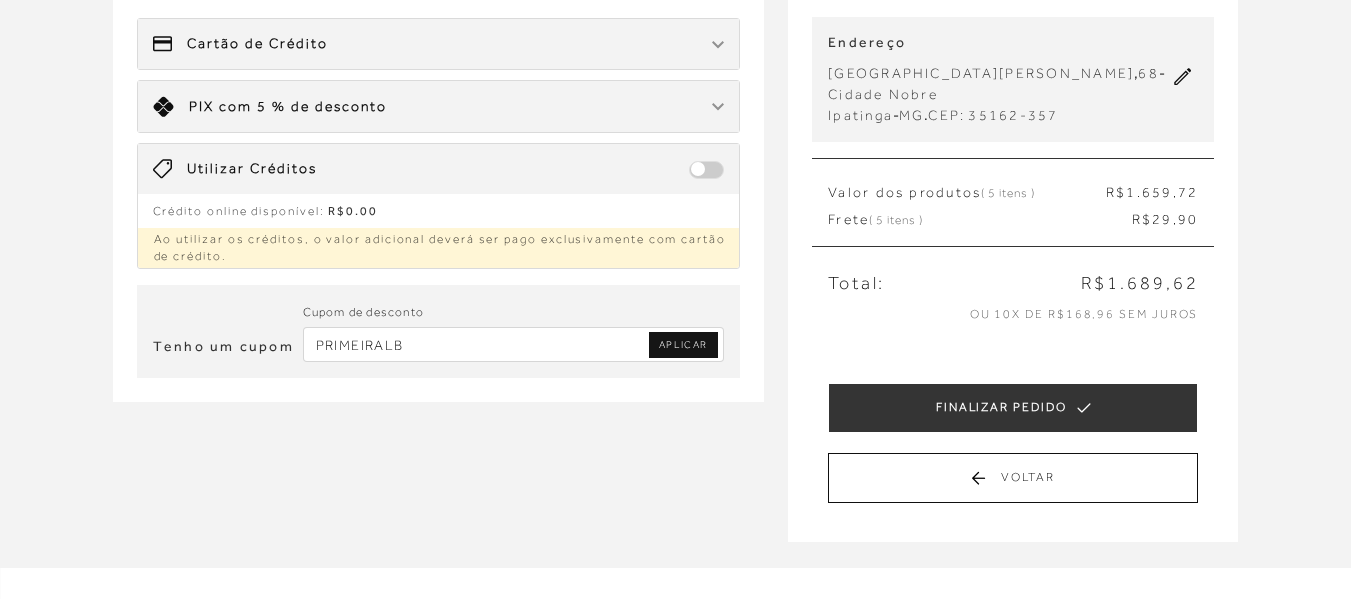 type on "PRIMEIRALB" 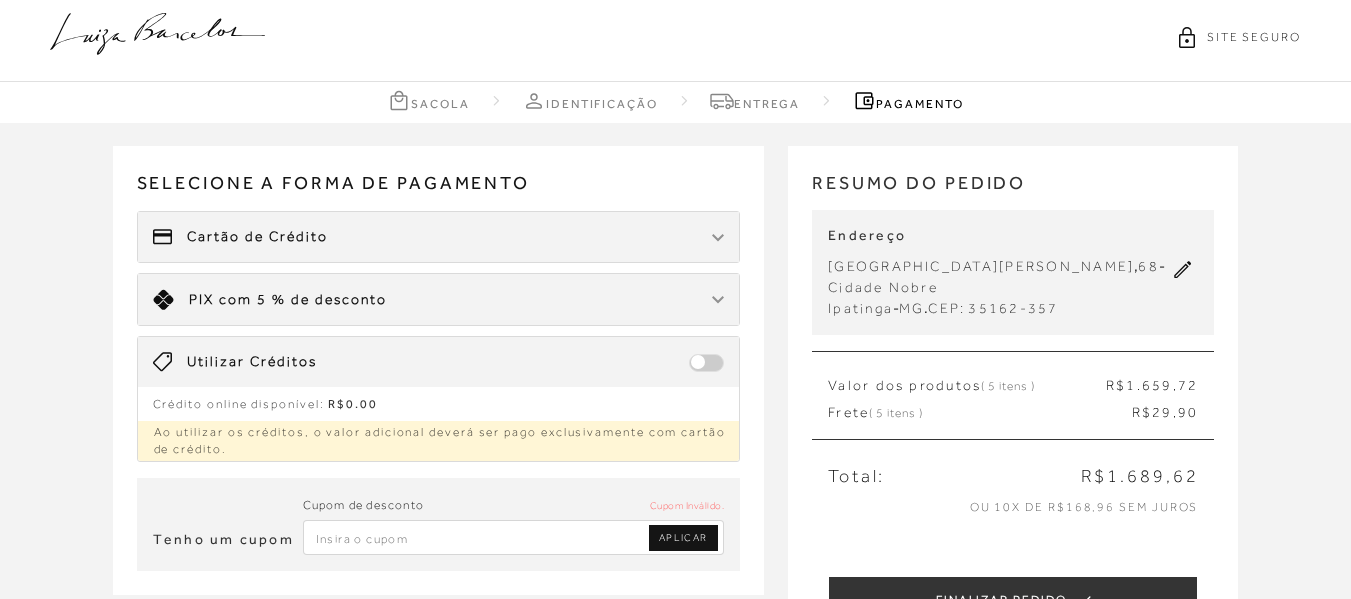 scroll, scrollTop: 0, scrollLeft: 0, axis: both 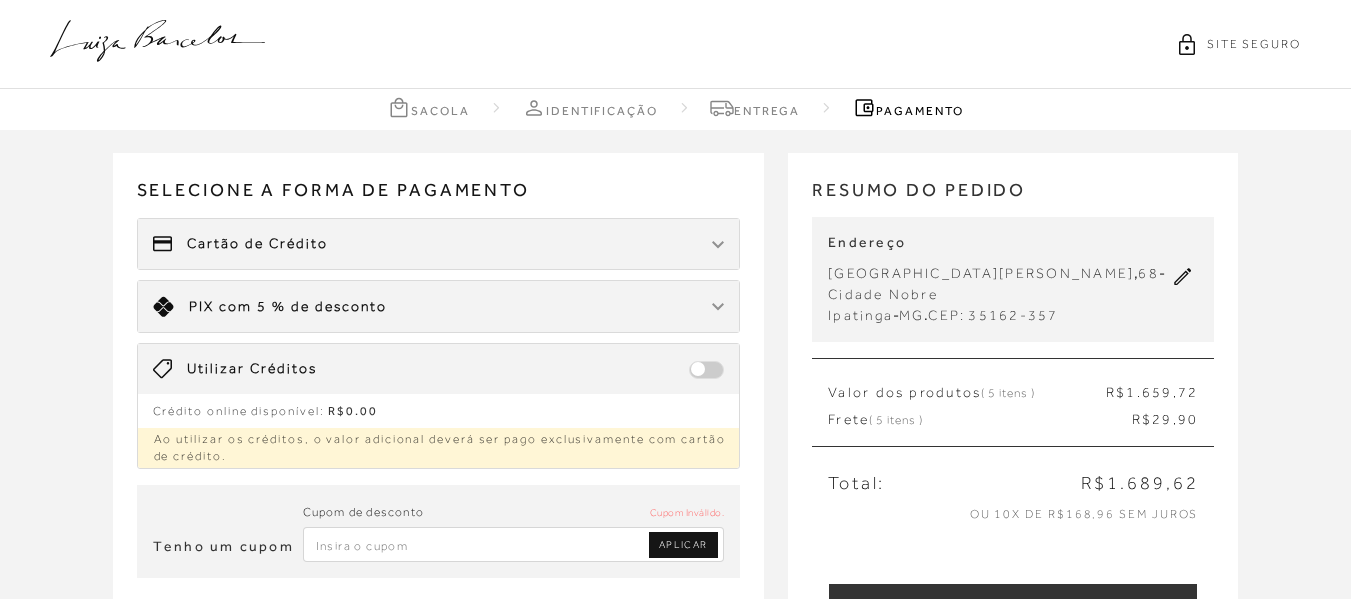 click on "Limite: R$ 5.000,00
PIX
com 5 % de desconto" at bounding box center [439, 306] 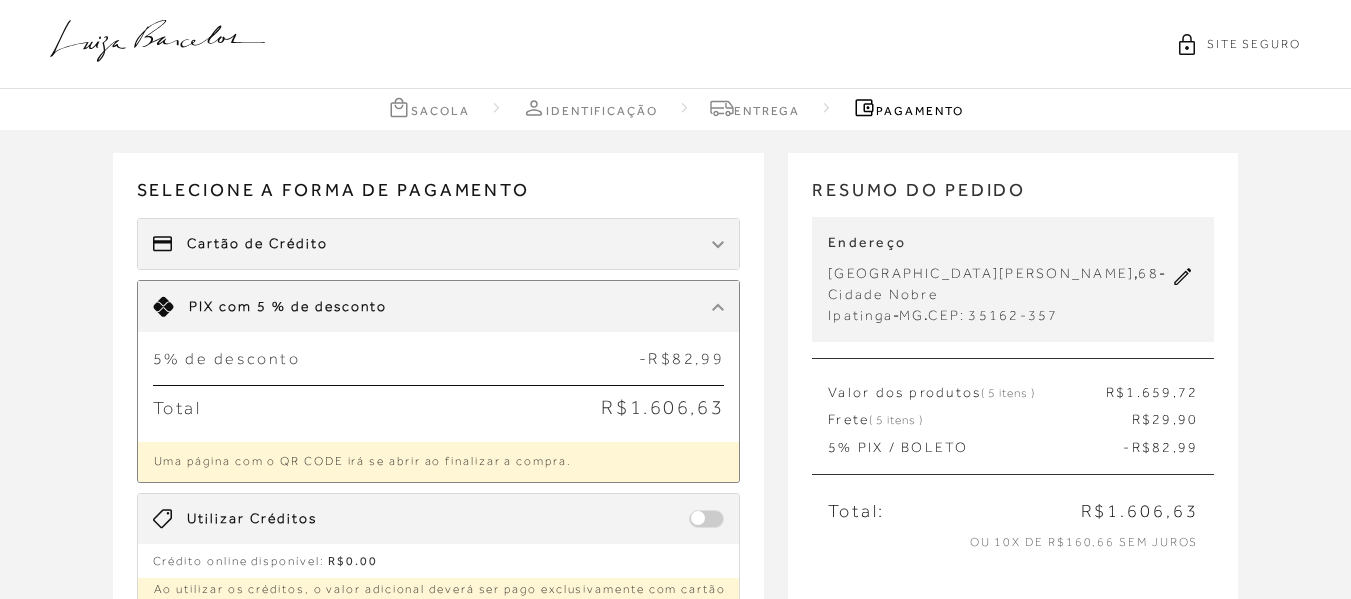 click on "Cartão de Crédito" at bounding box center (439, 244) 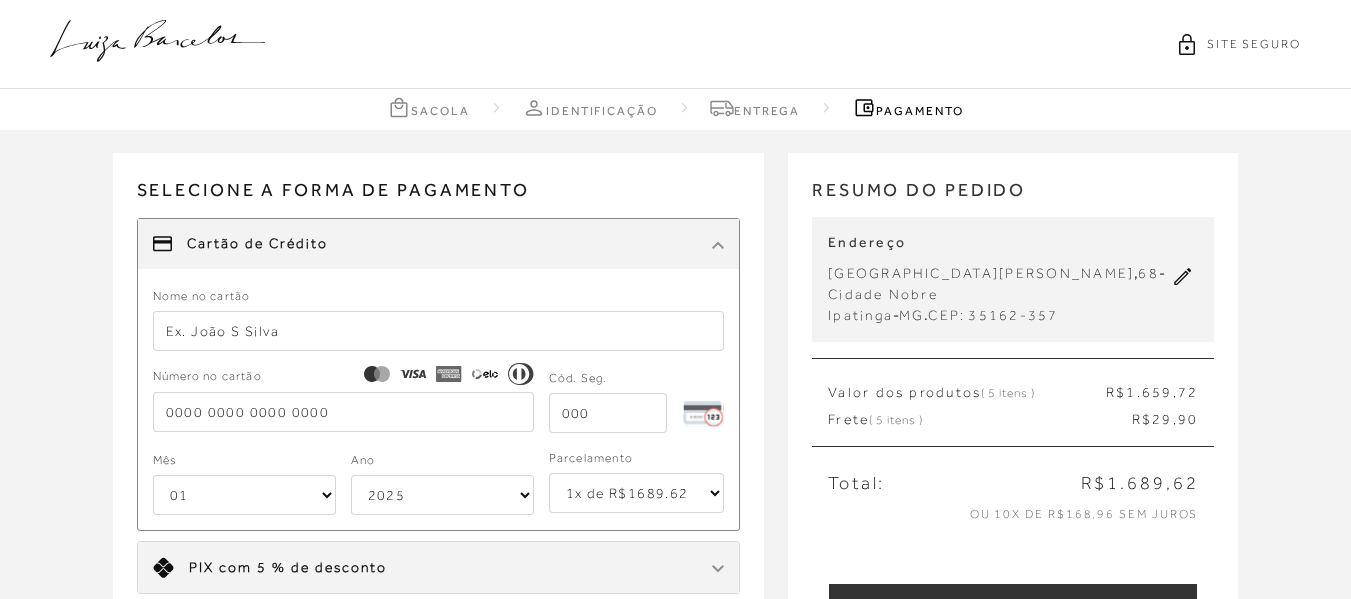 click on "1x de R$1689.62 2x de R$844.81 sem juros 3x de R$563.21 sem juros 4x de R$422.41 sem juros 5x de R$337.93 sem juros 6x de R$281.61 sem juros 7x de R$241.38 sem juros 8x de R$211.21 sem juros 9x de R$187.74 sem juros 10x de R$168.97 sem juros" at bounding box center (637, 493) 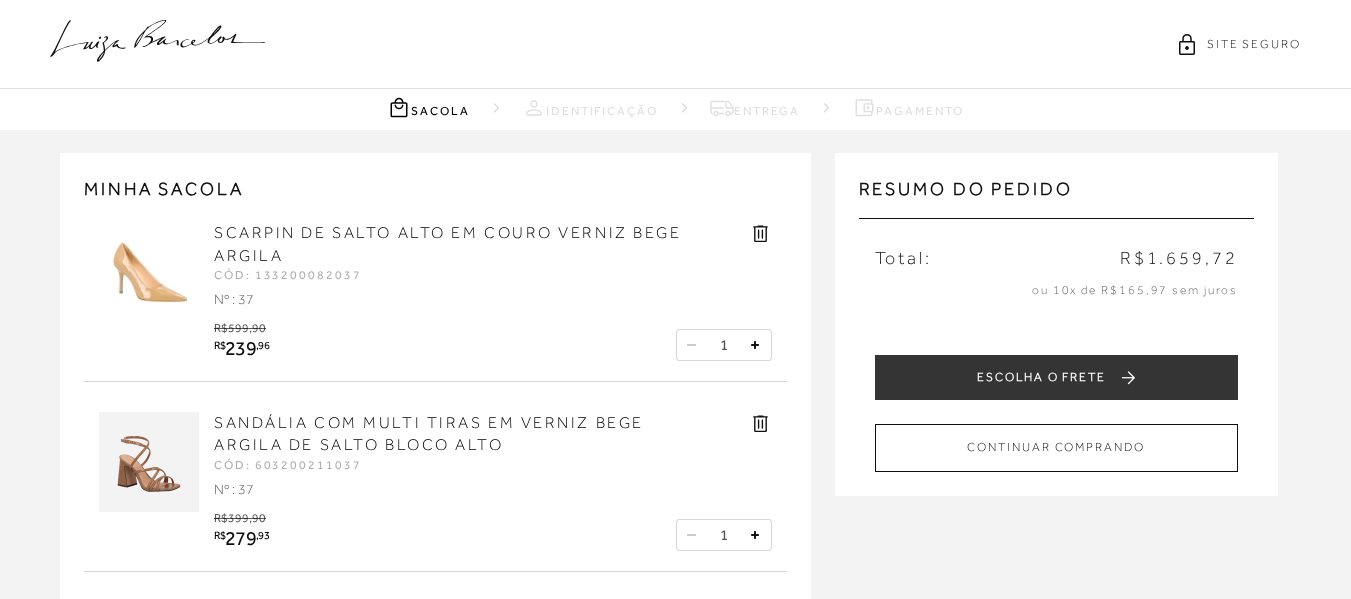 scroll, scrollTop: 600, scrollLeft: 0, axis: vertical 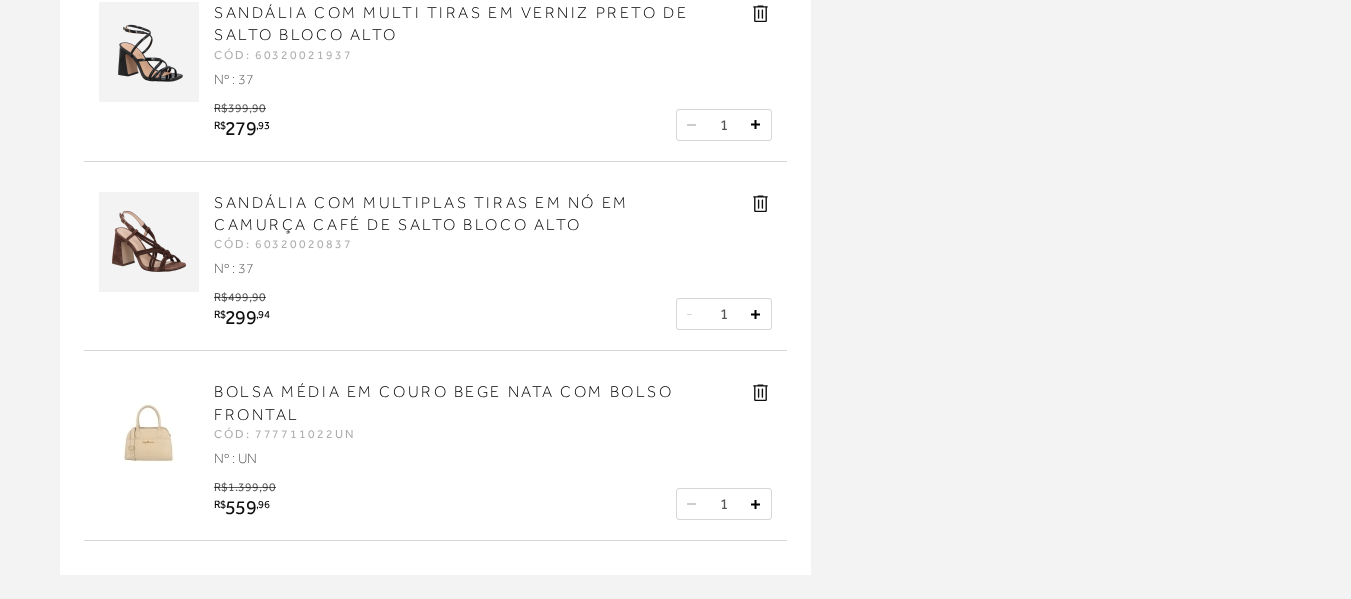 click 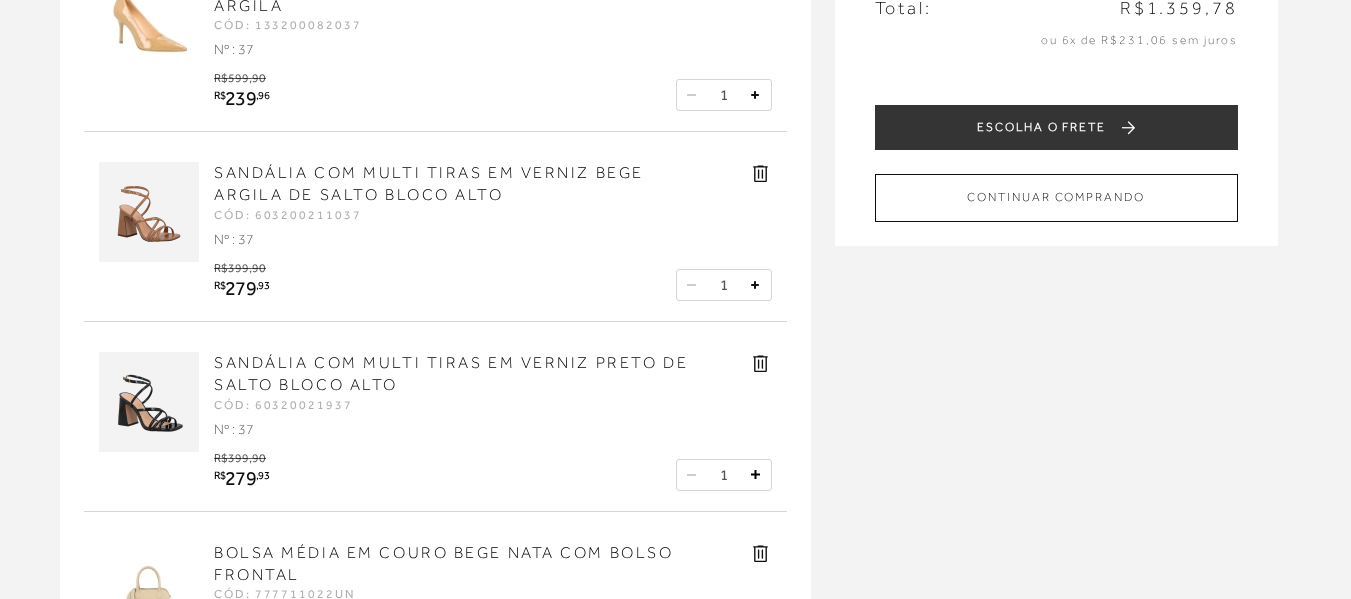 scroll, scrollTop: 0, scrollLeft: 0, axis: both 